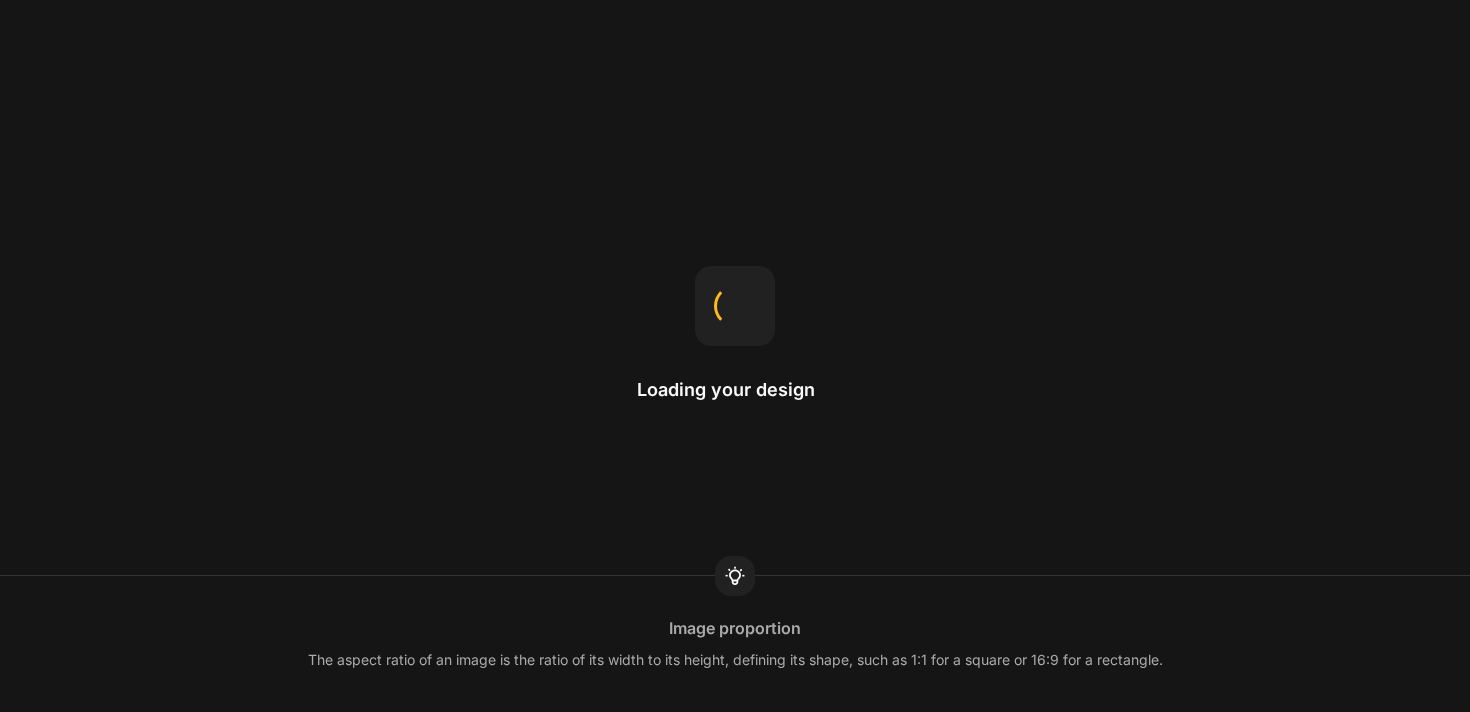 scroll, scrollTop: 0, scrollLeft: 0, axis: both 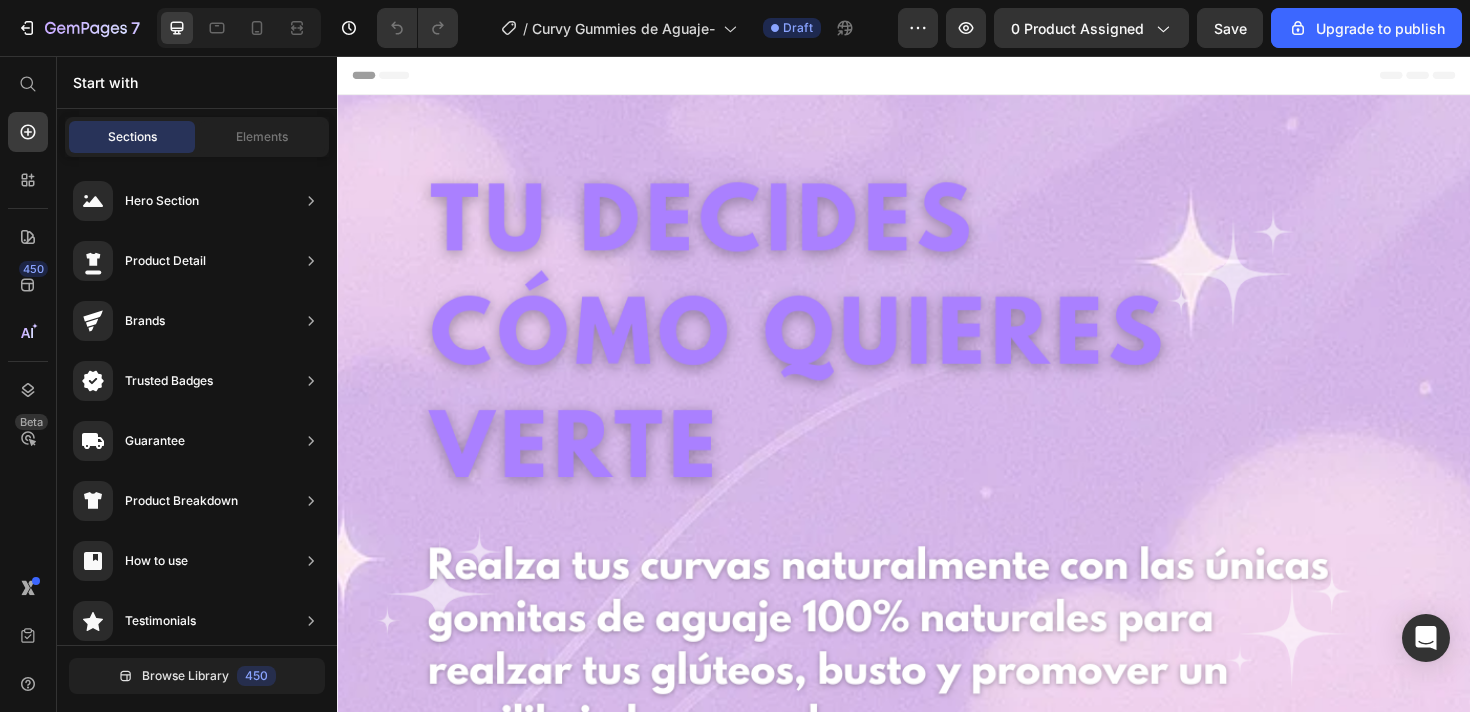 click at bounding box center [937, 1110] 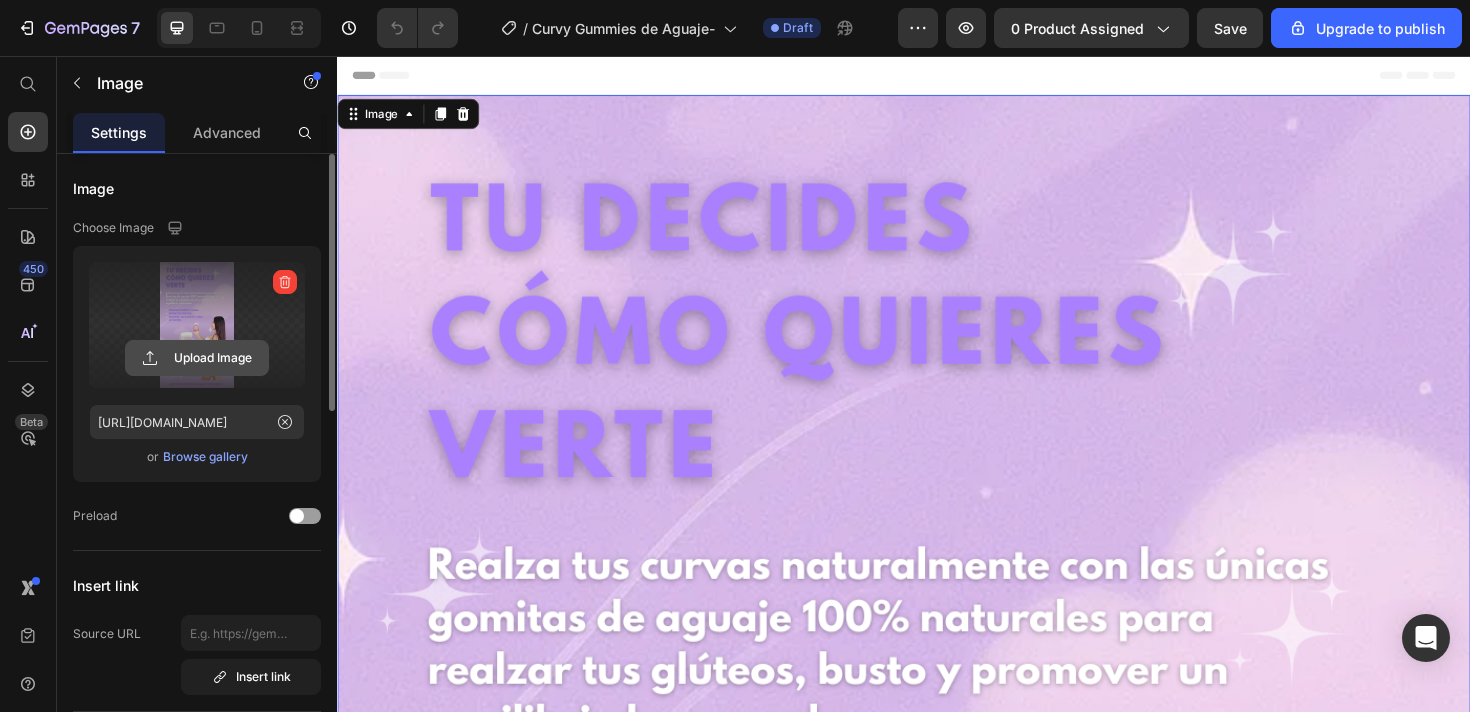 click 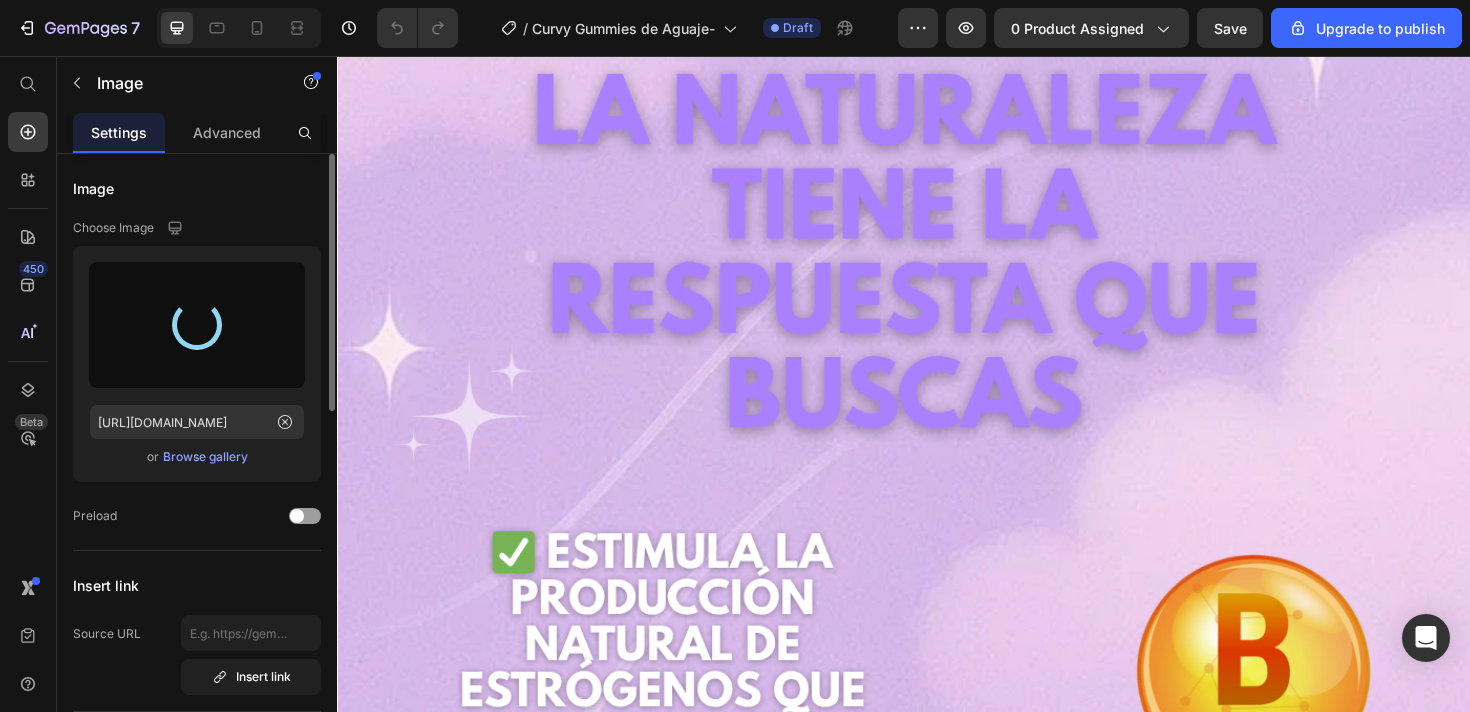type on "[URL][DOMAIN_NAME]" 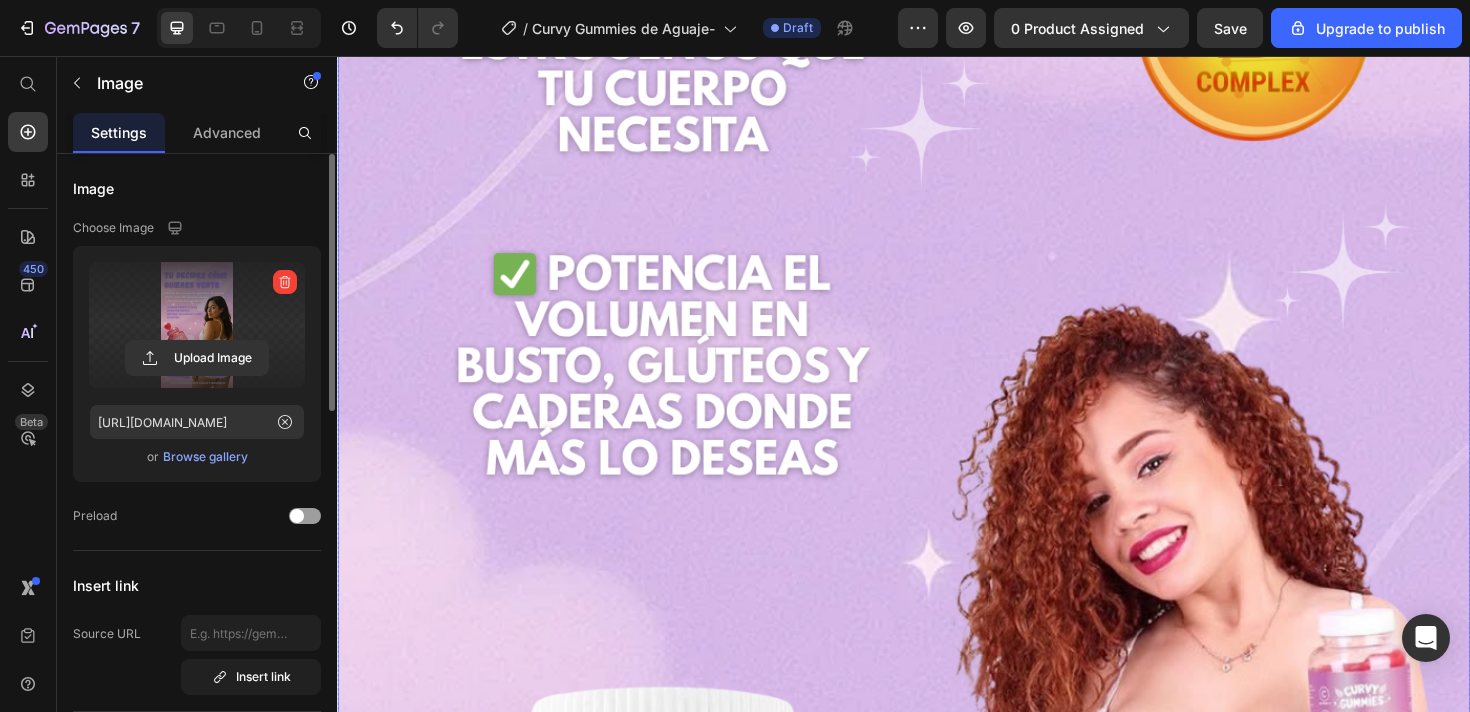 scroll, scrollTop: 3061, scrollLeft: 0, axis: vertical 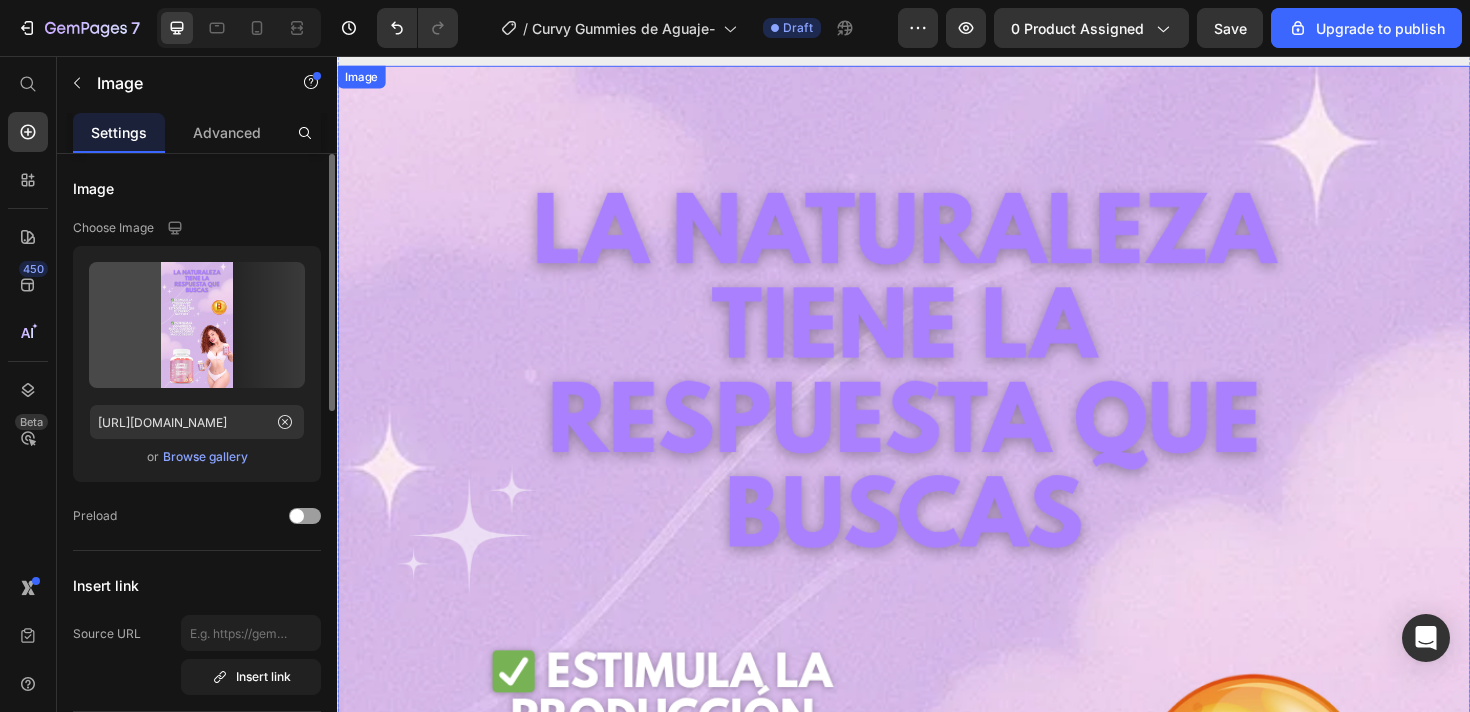 click at bounding box center [937, 1132] 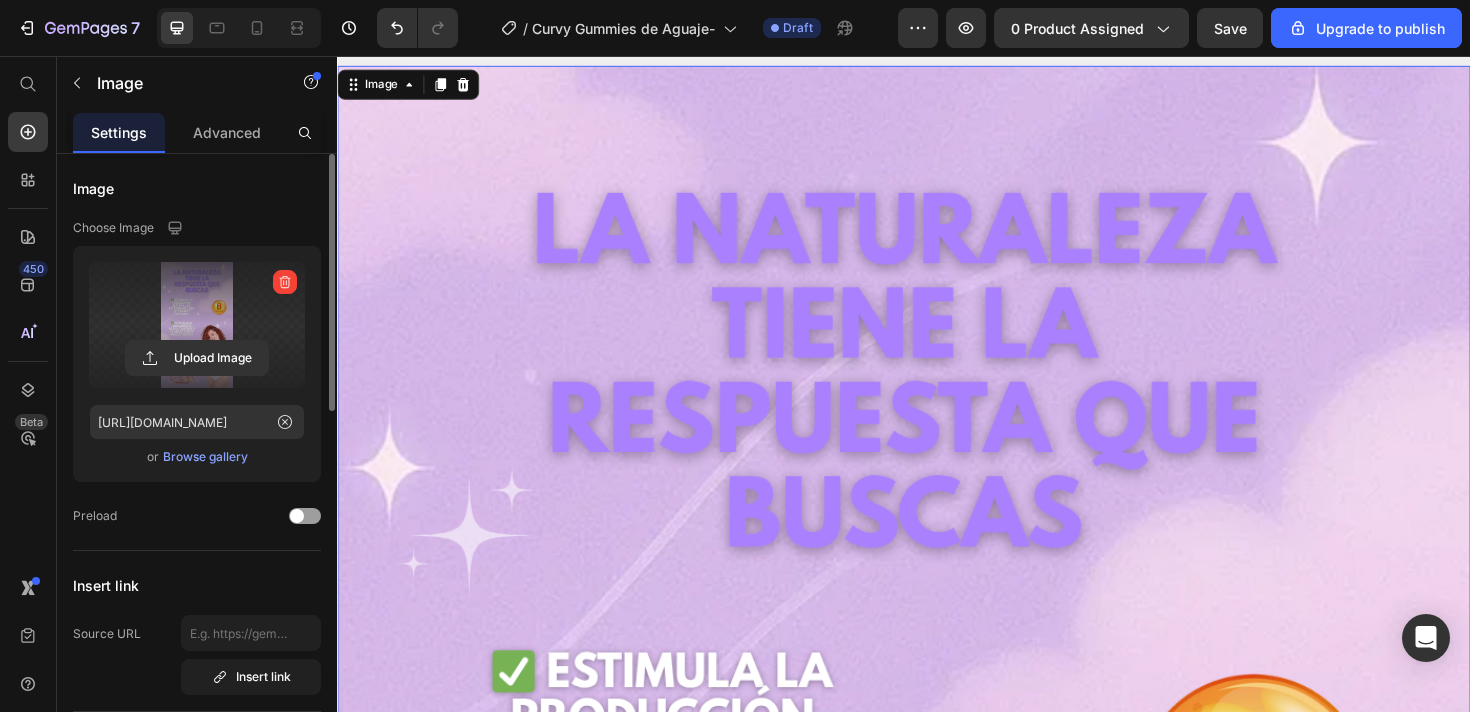 click at bounding box center (197, 325) 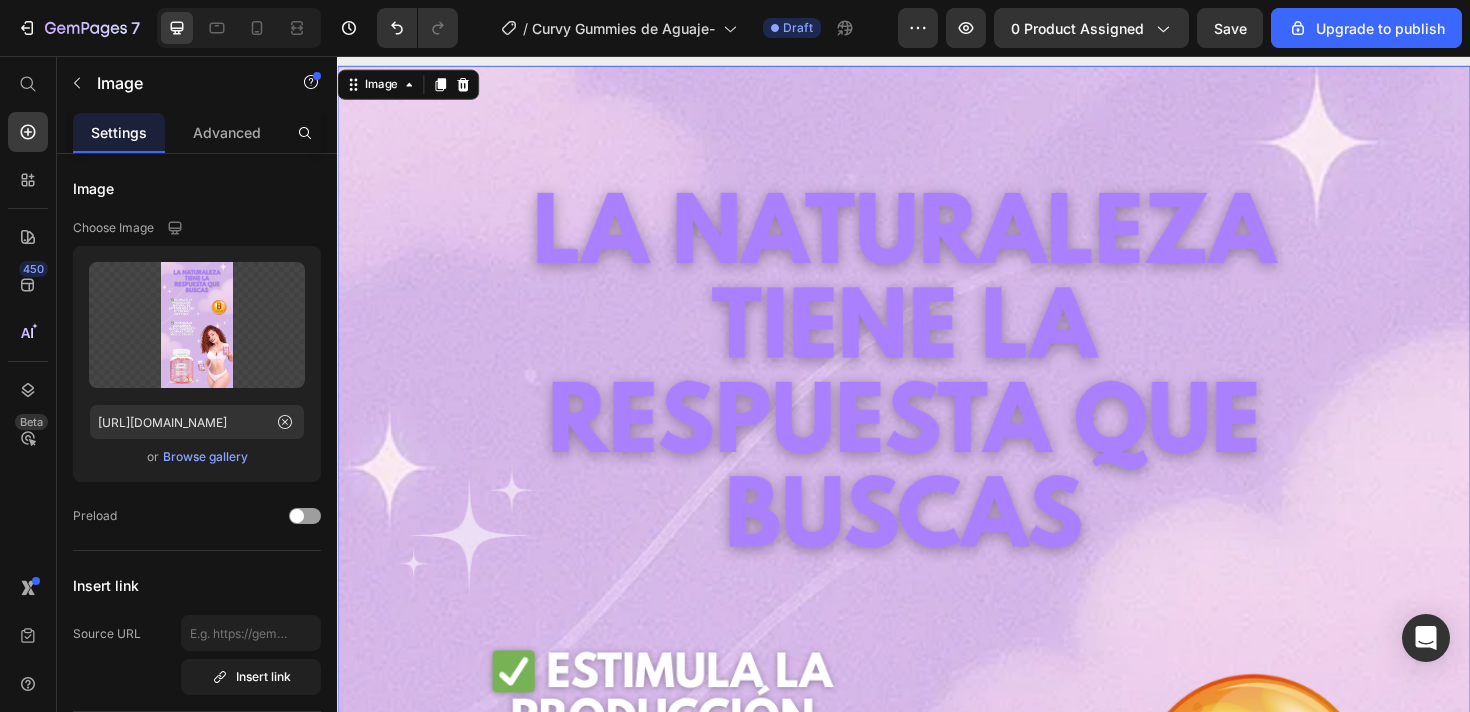 click at bounding box center [937, 1132] 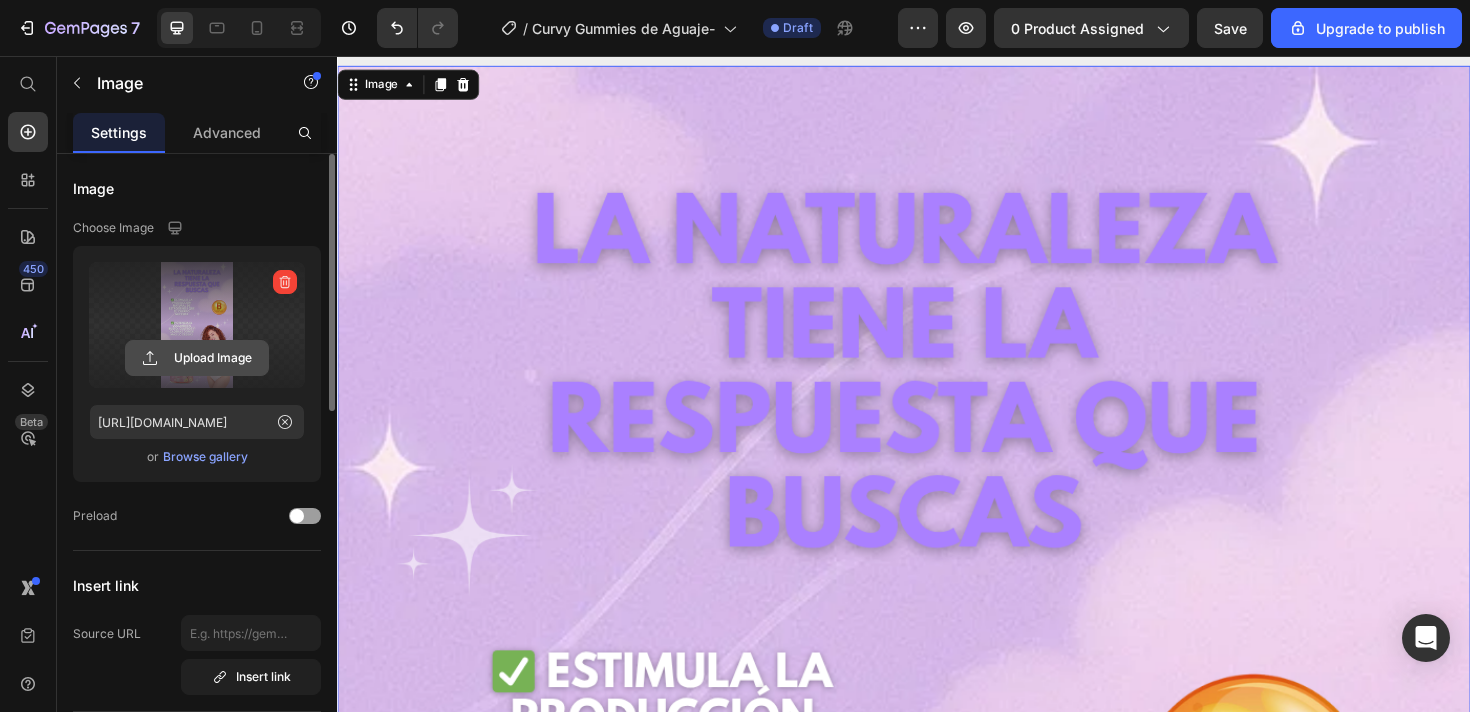 click on "Upload Image" at bounding box center [197, 358] 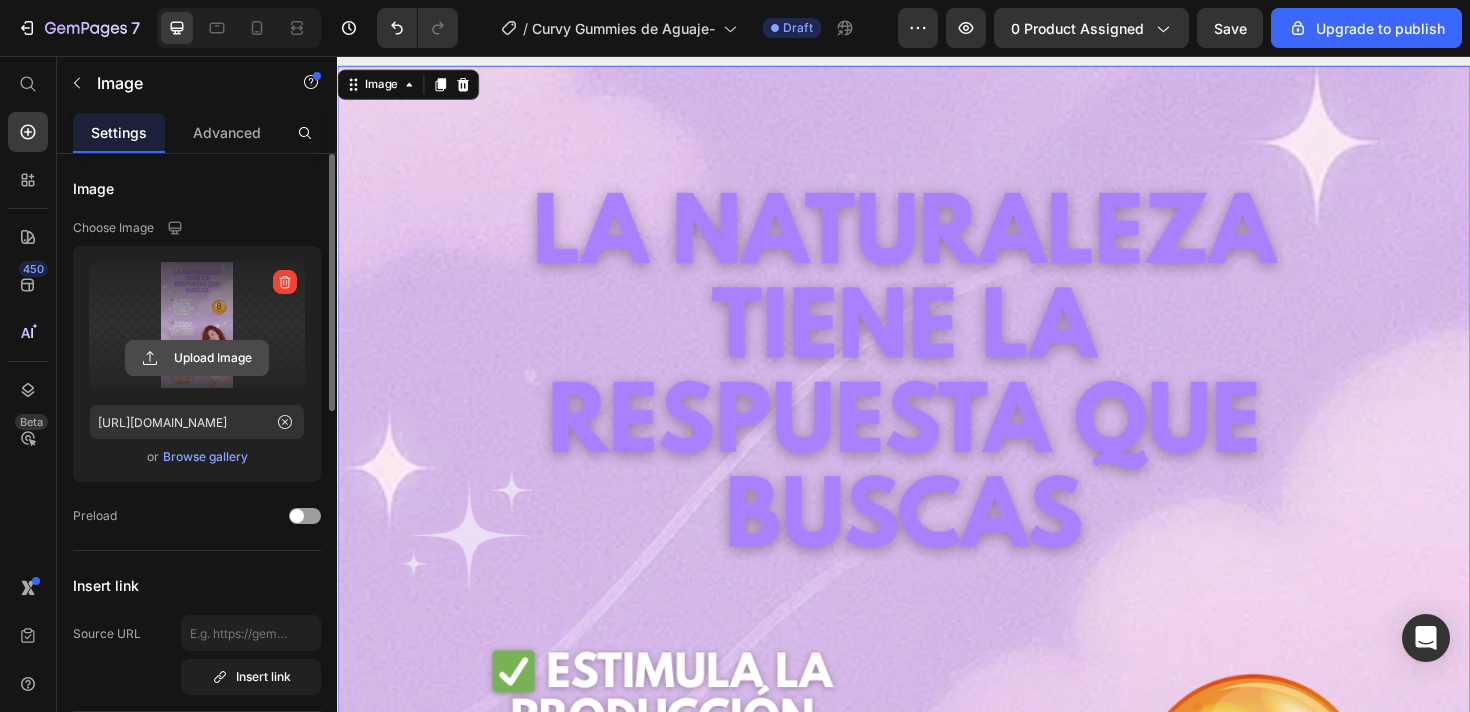 click 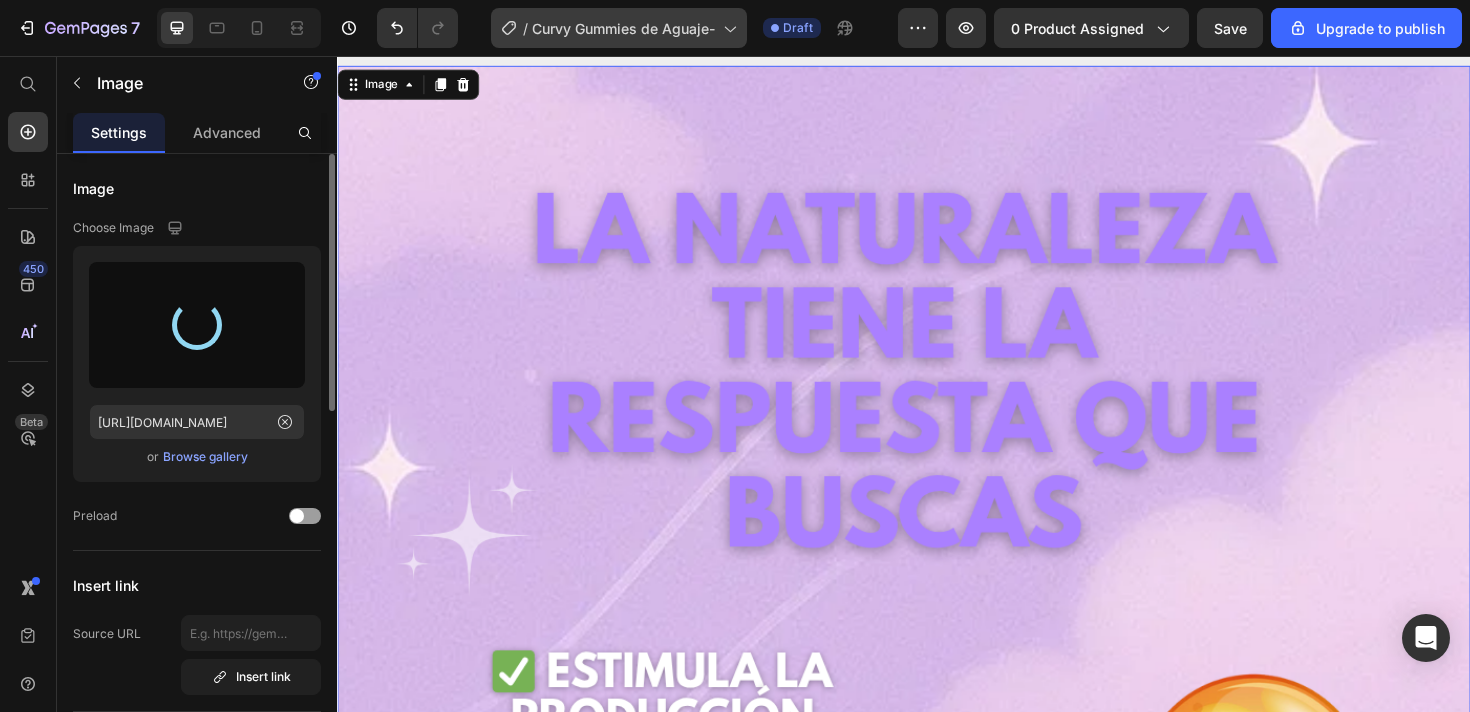type on "[URL][DOMAIN_NAME]" 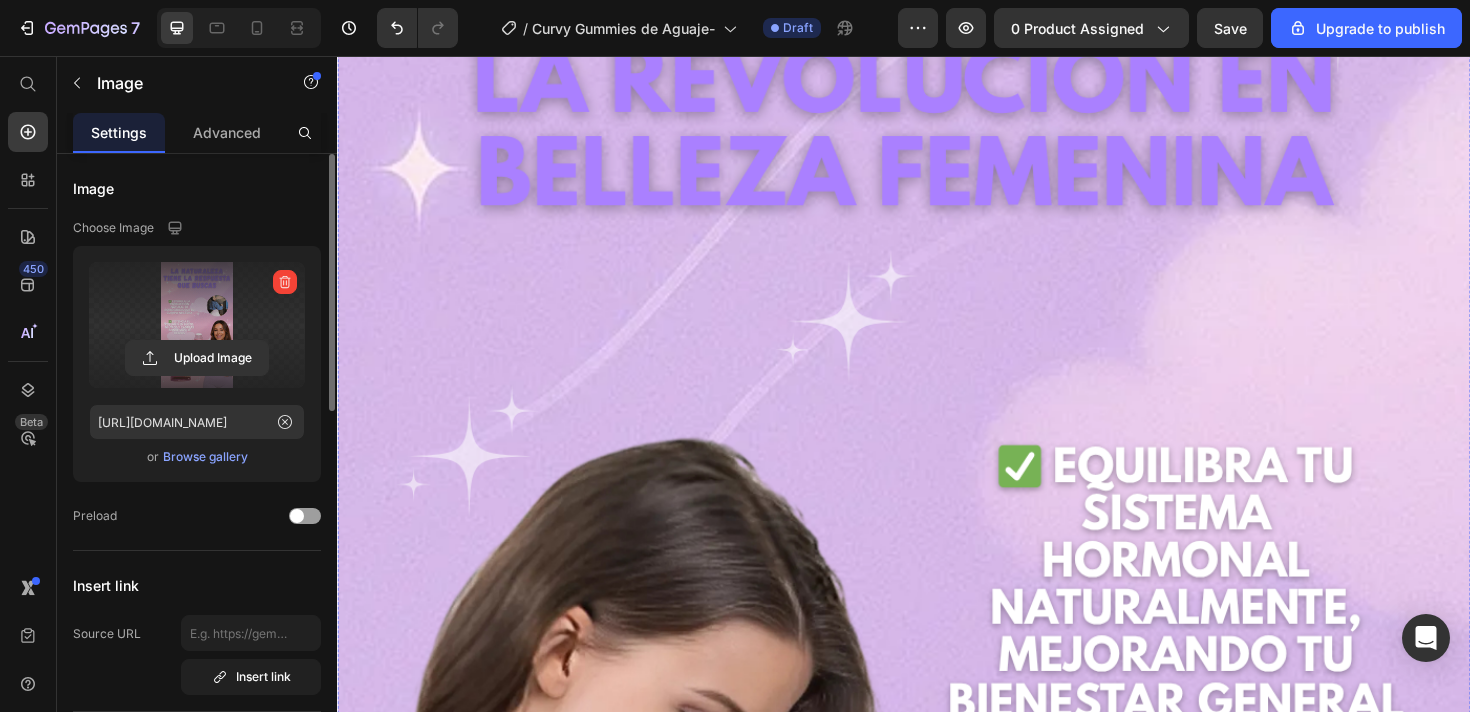 scroll, scrollTop: 4684, scrollLeft: 0, axis: vertical 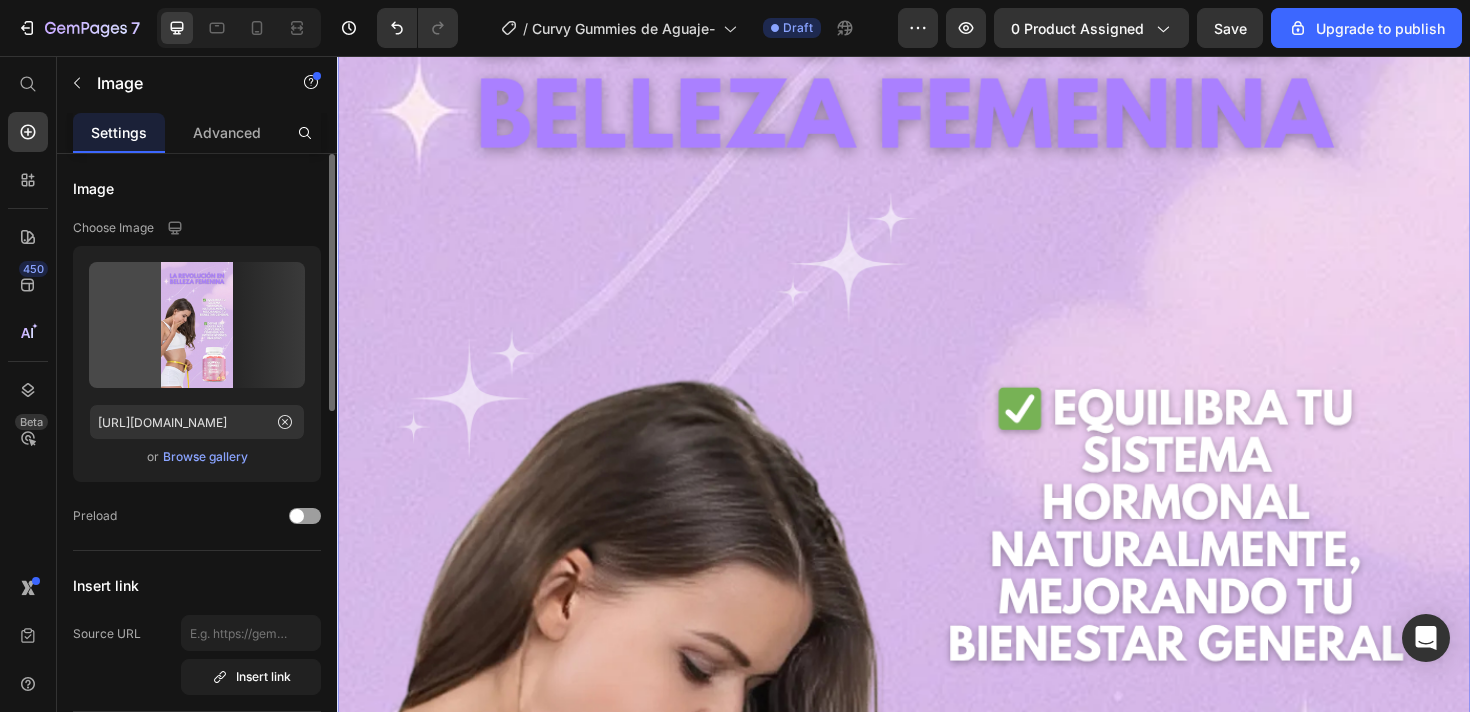 click at bounding box center [937, 852] 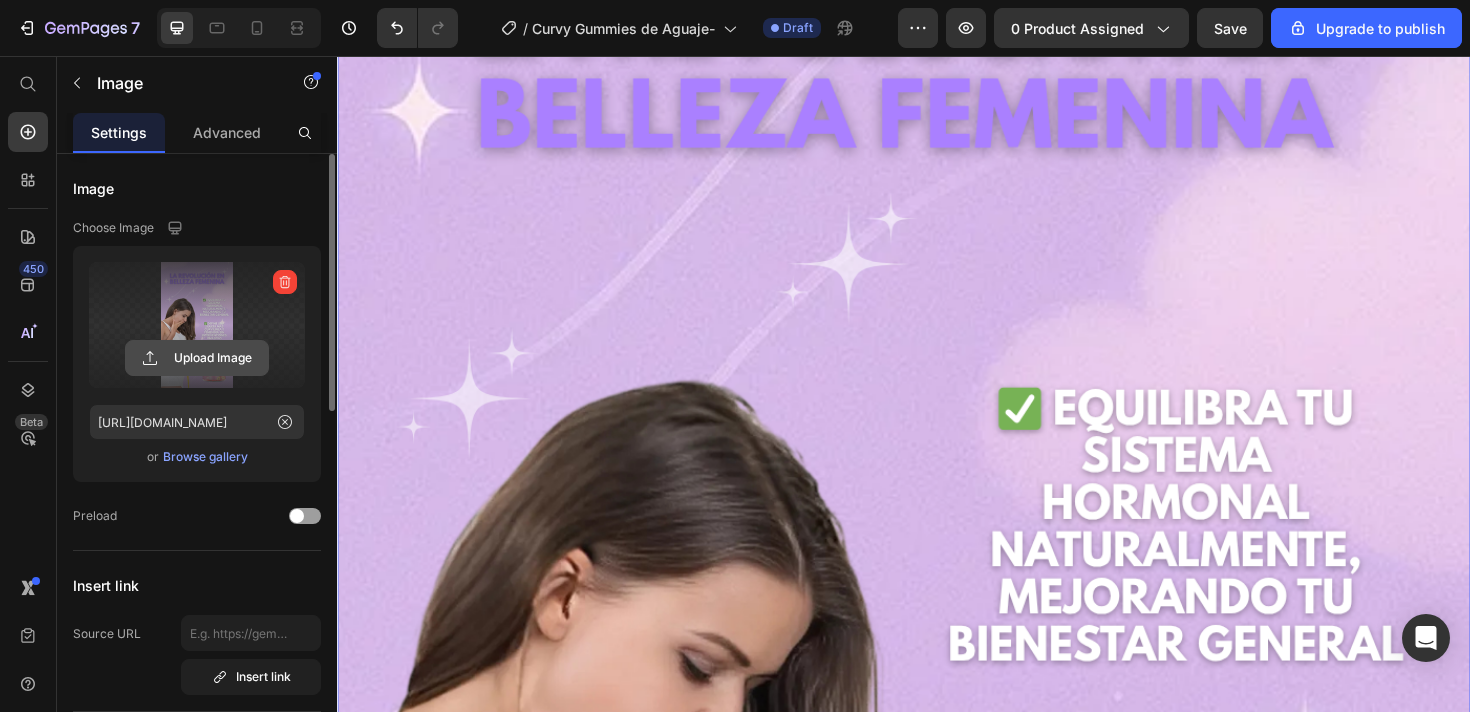 click 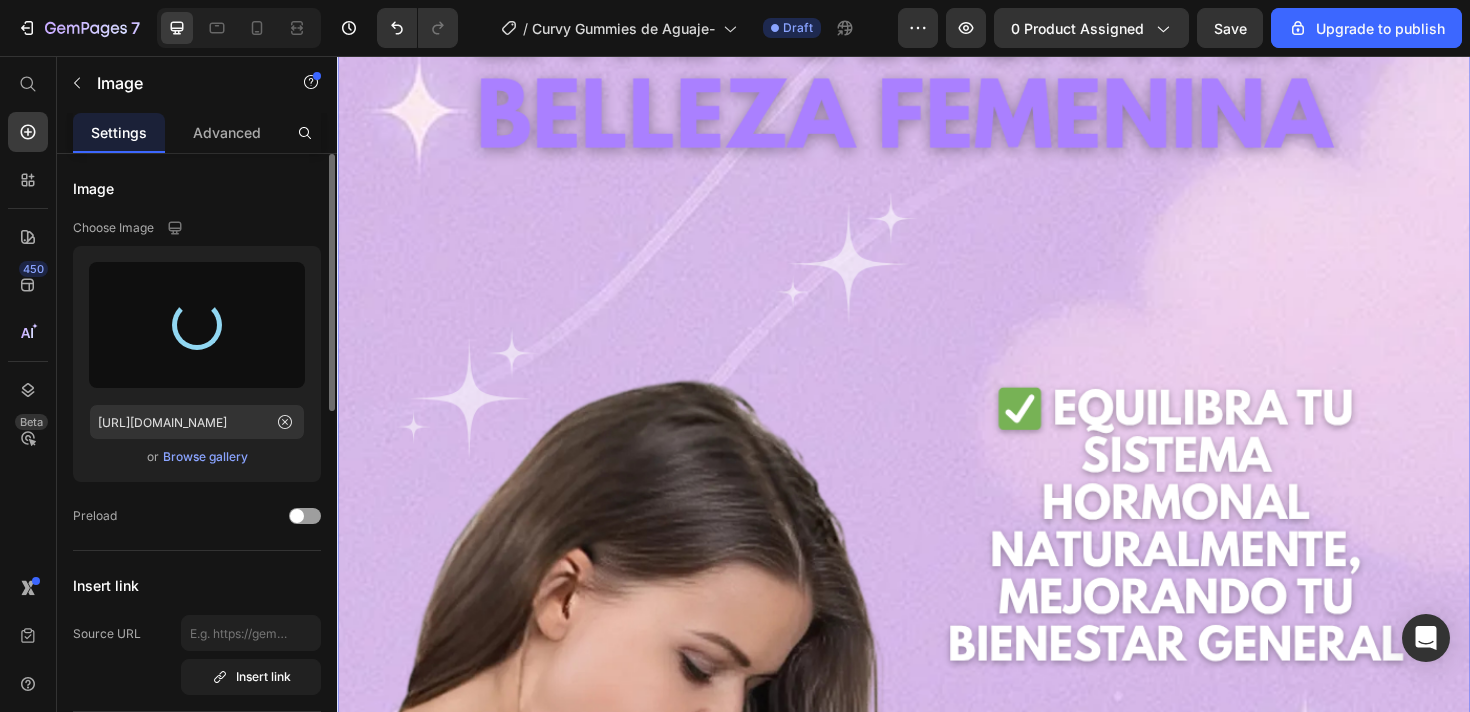 type on "[URL][DOMAIN_NAME]" 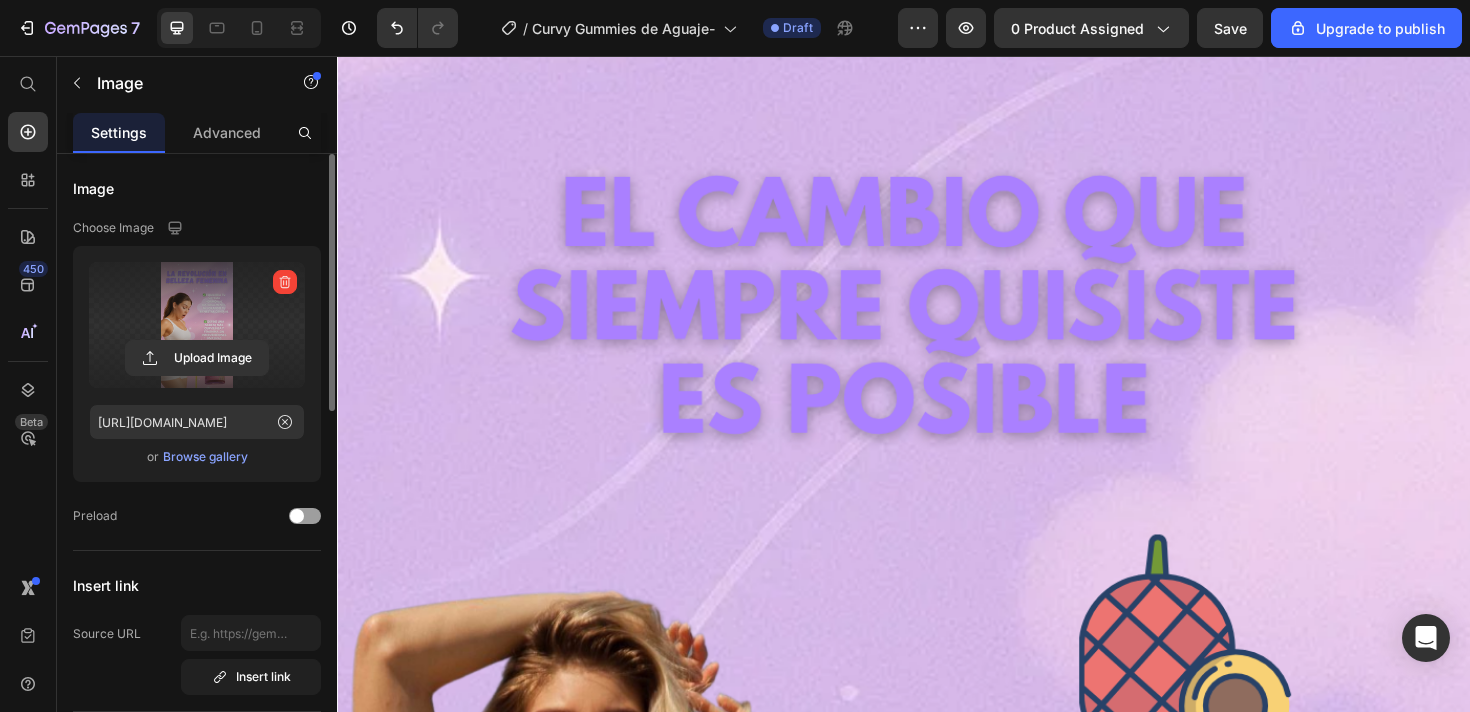 scroll, scrollTop: 6645, scrollLeft: 0, axis: vertical 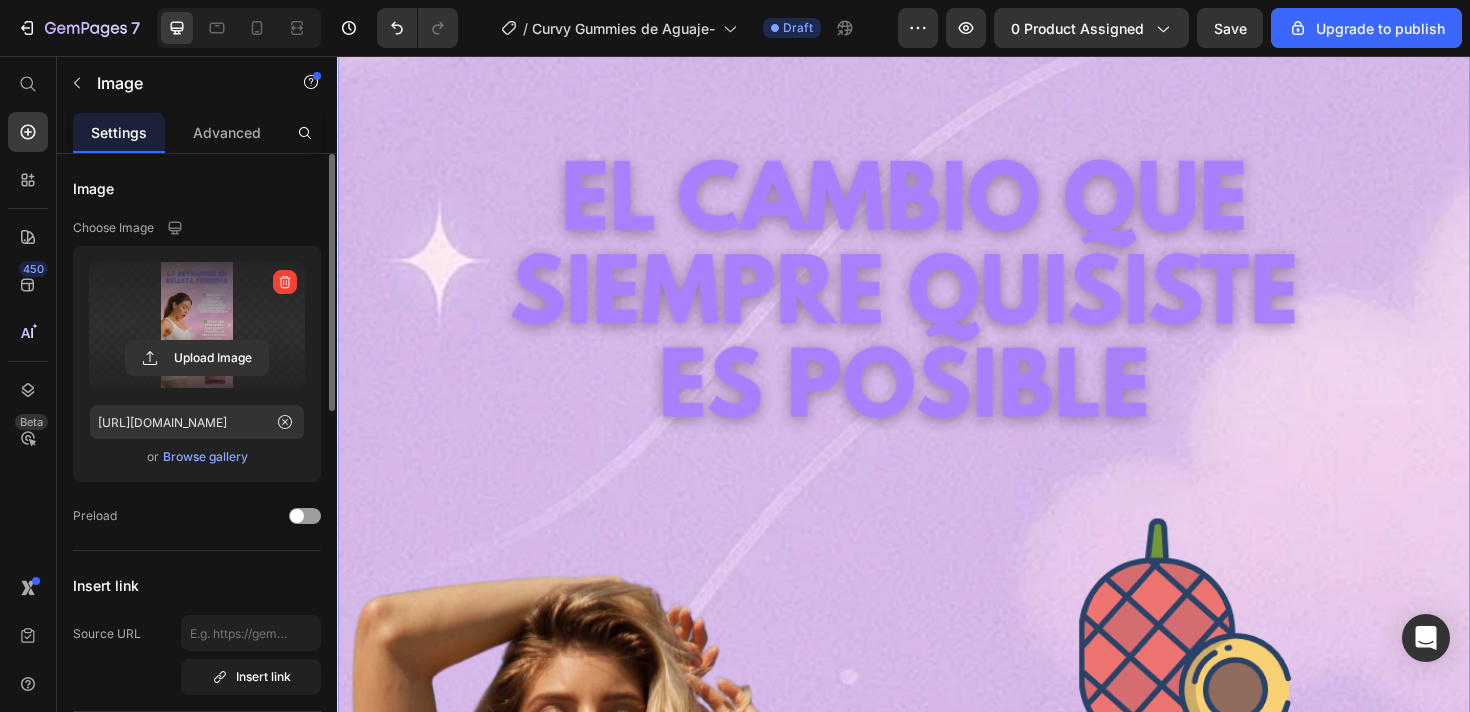 click at bounding box center [937, 1077] 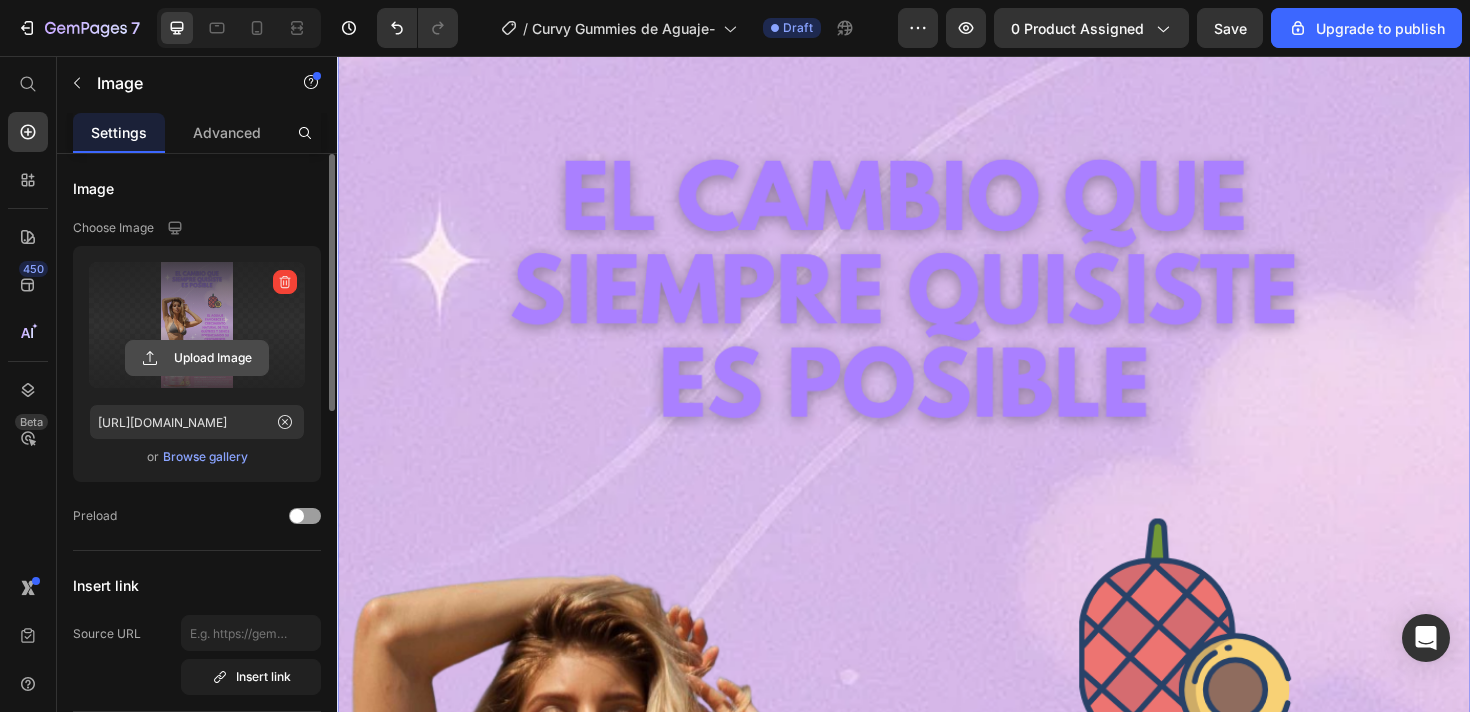 click 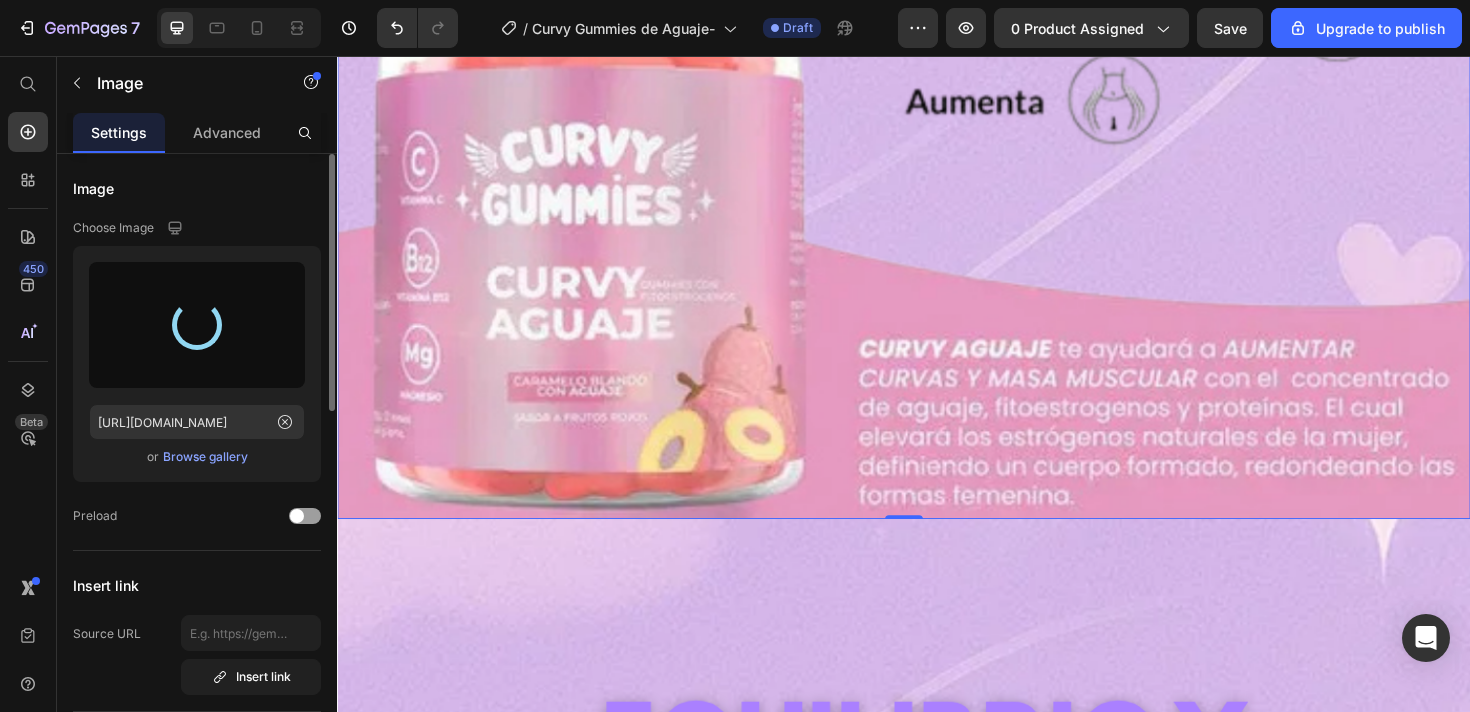 type on "[URL][DOMAIN_NAME]" 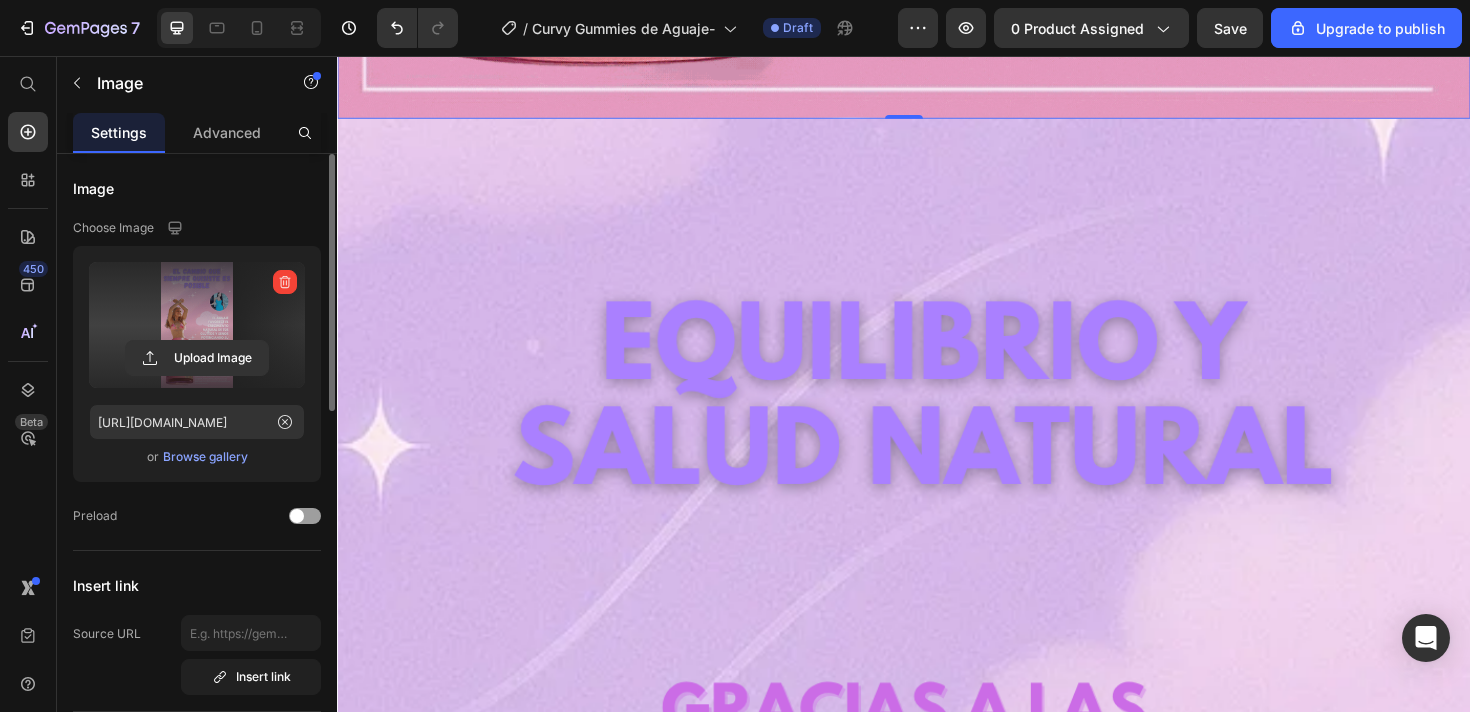 scroll, scrollTop: 8673, scrollLeft: 0, axis: vertical 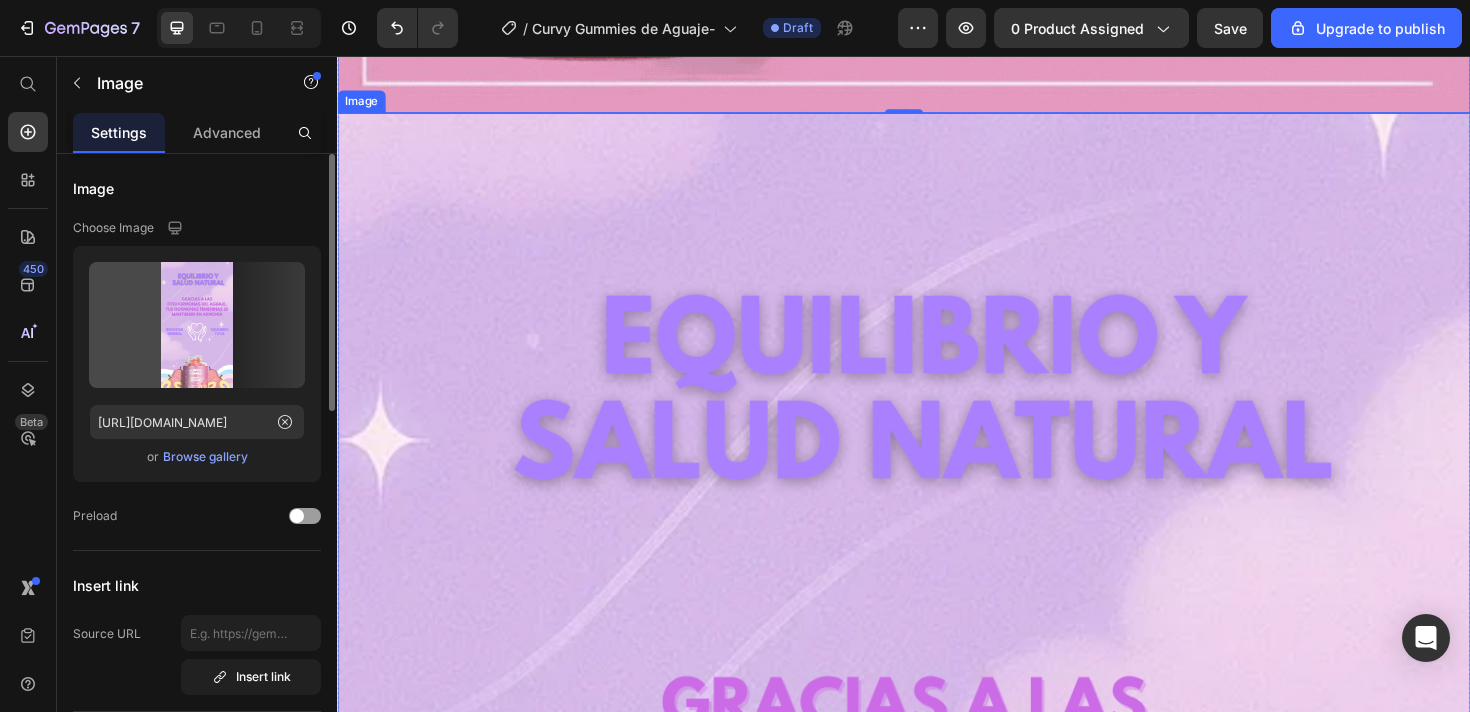 click at bounding box center [937, 1182] 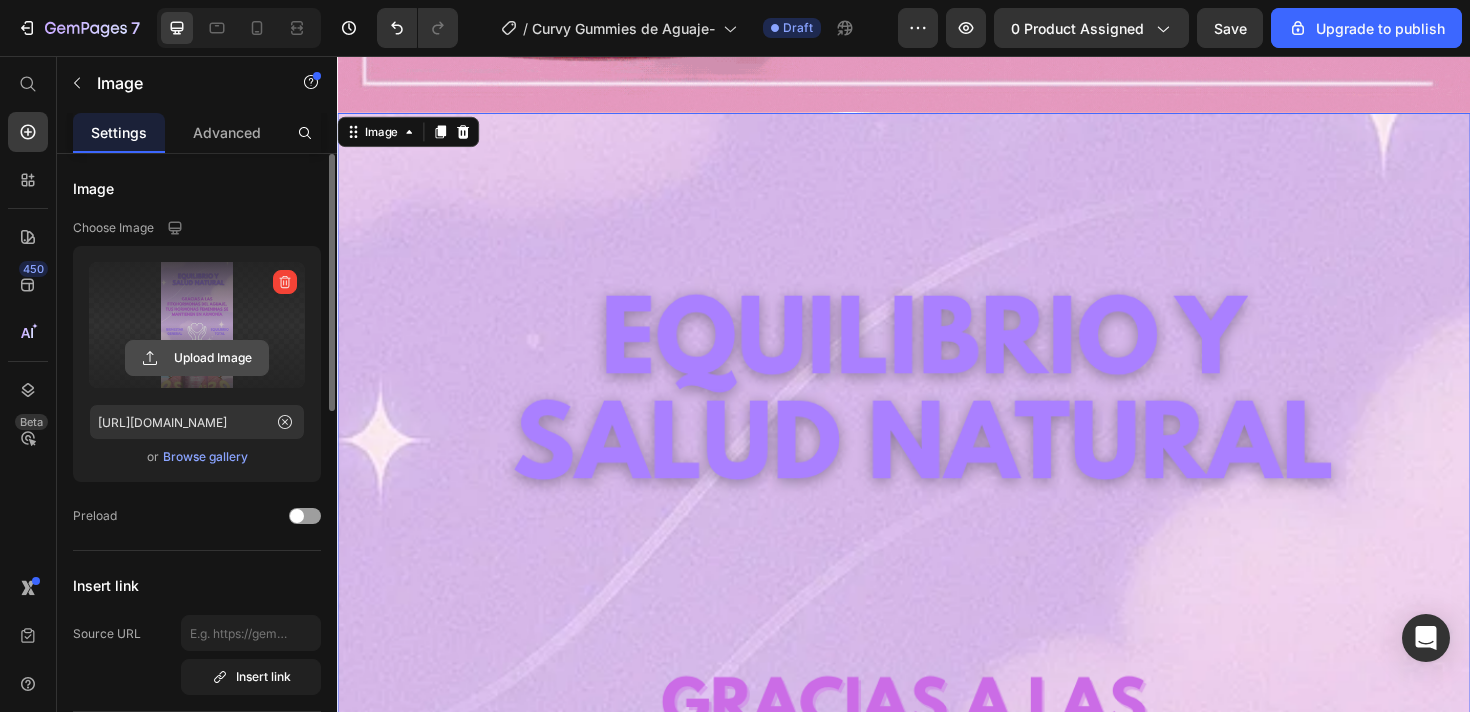 click 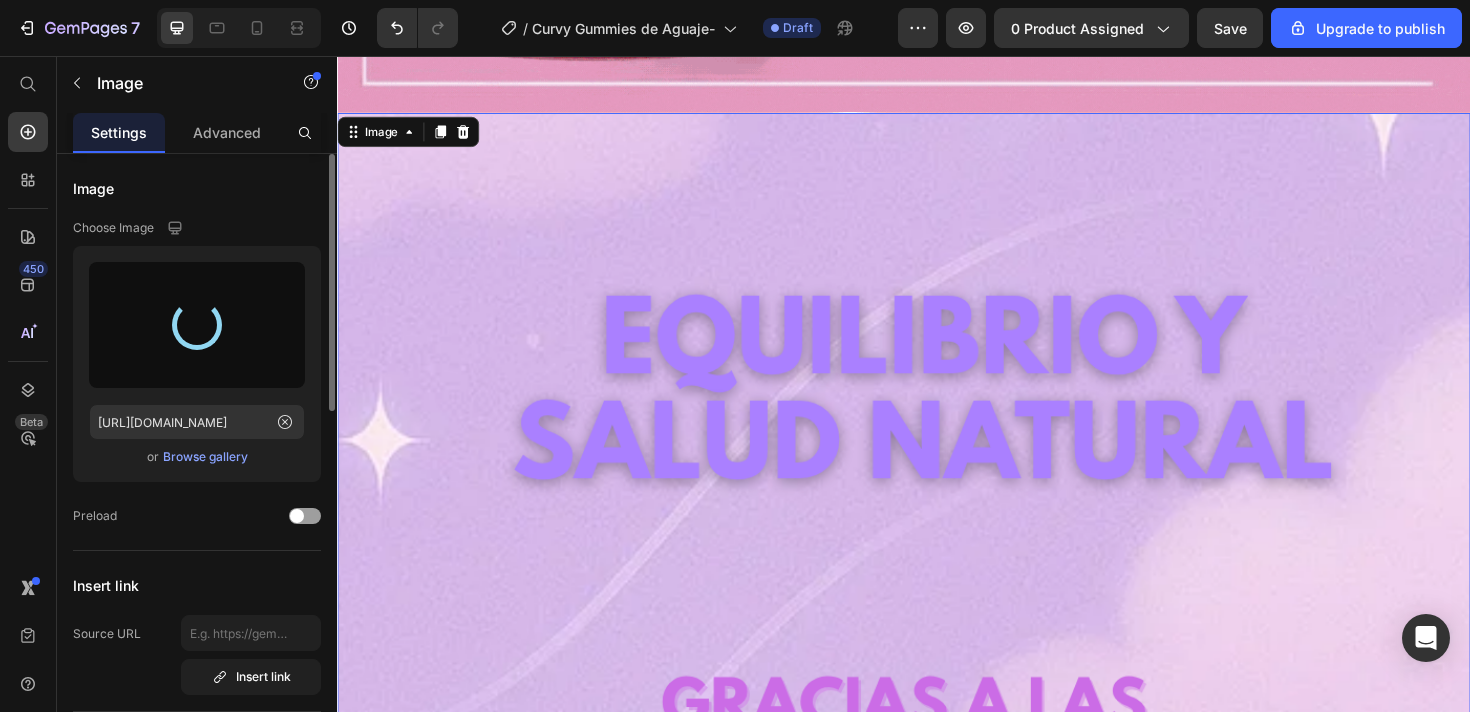 type on "[URL][DOMAIN_NAME]" 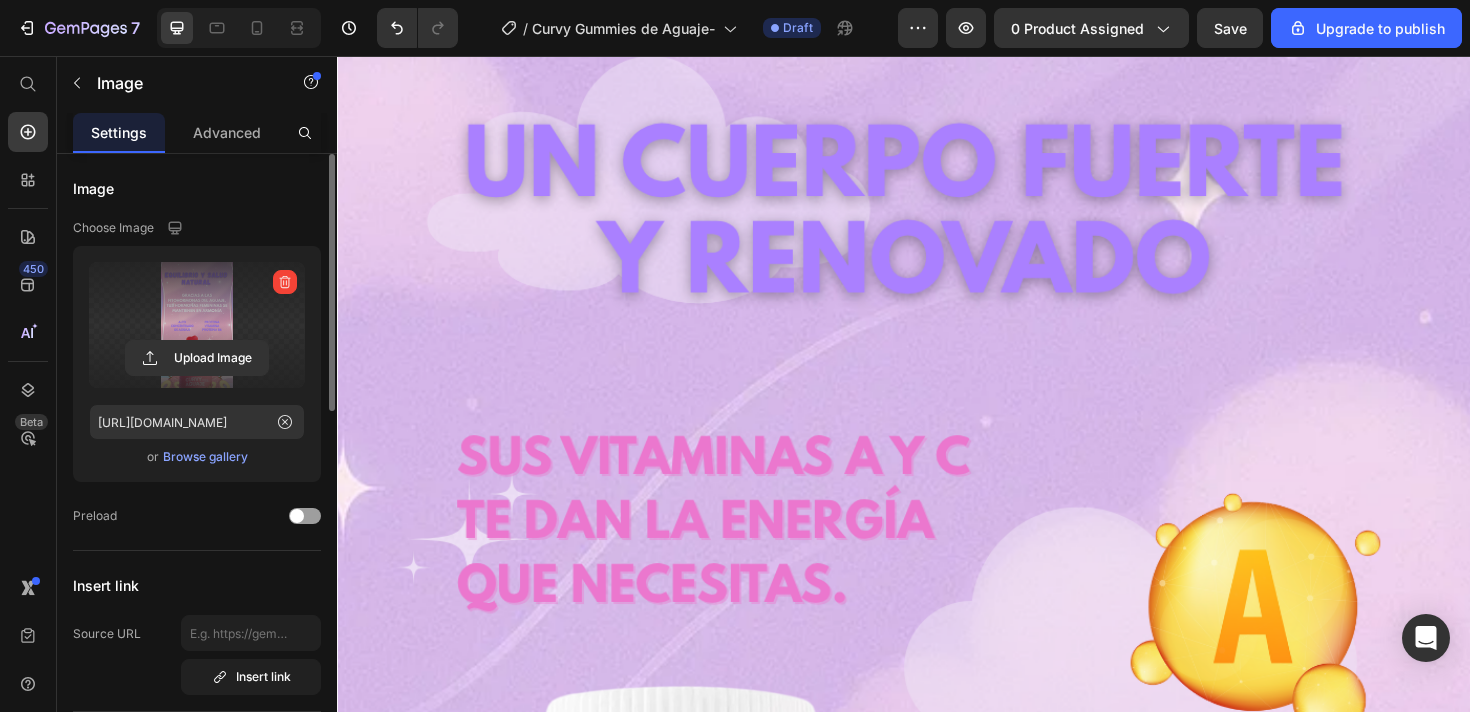 scroll, scrollTop: 11020, scrollLeft: 0, axis: vertical 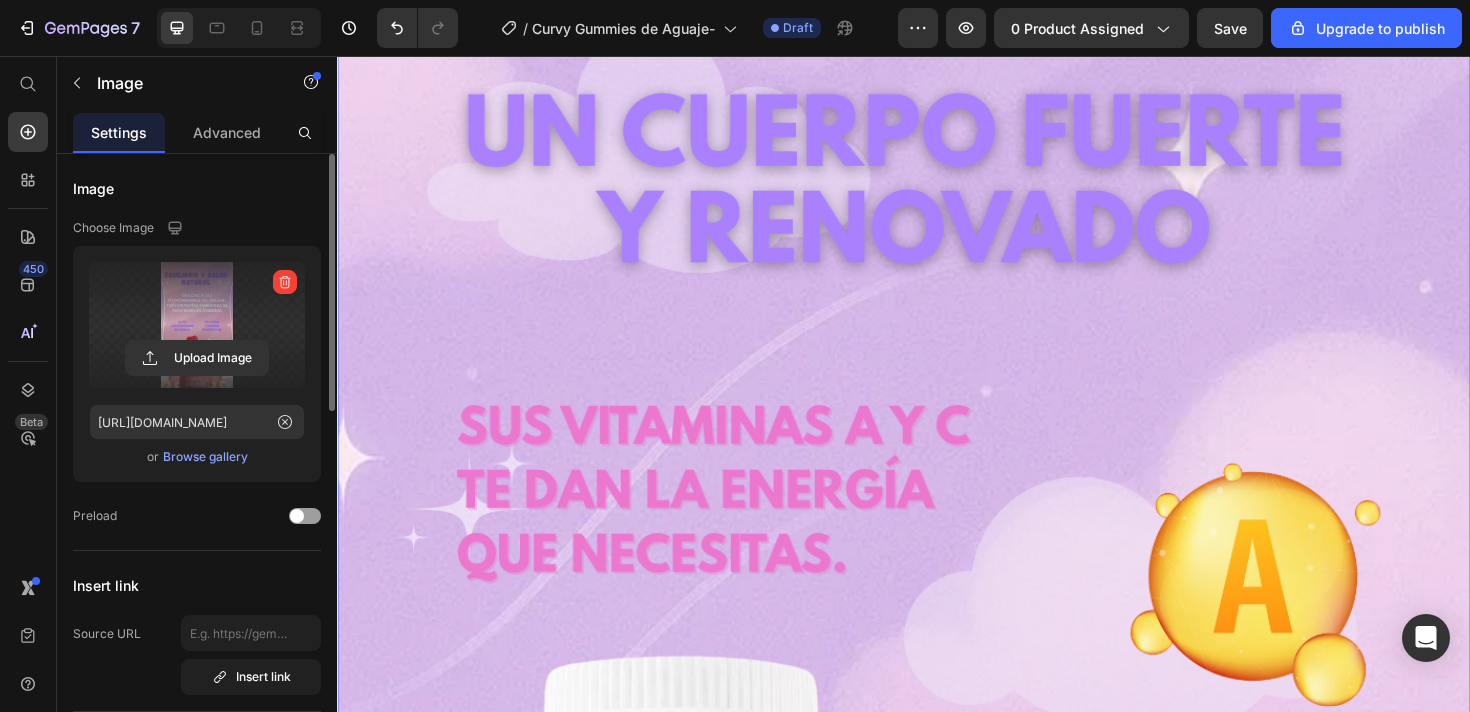 click at bounding box center [937, 969] 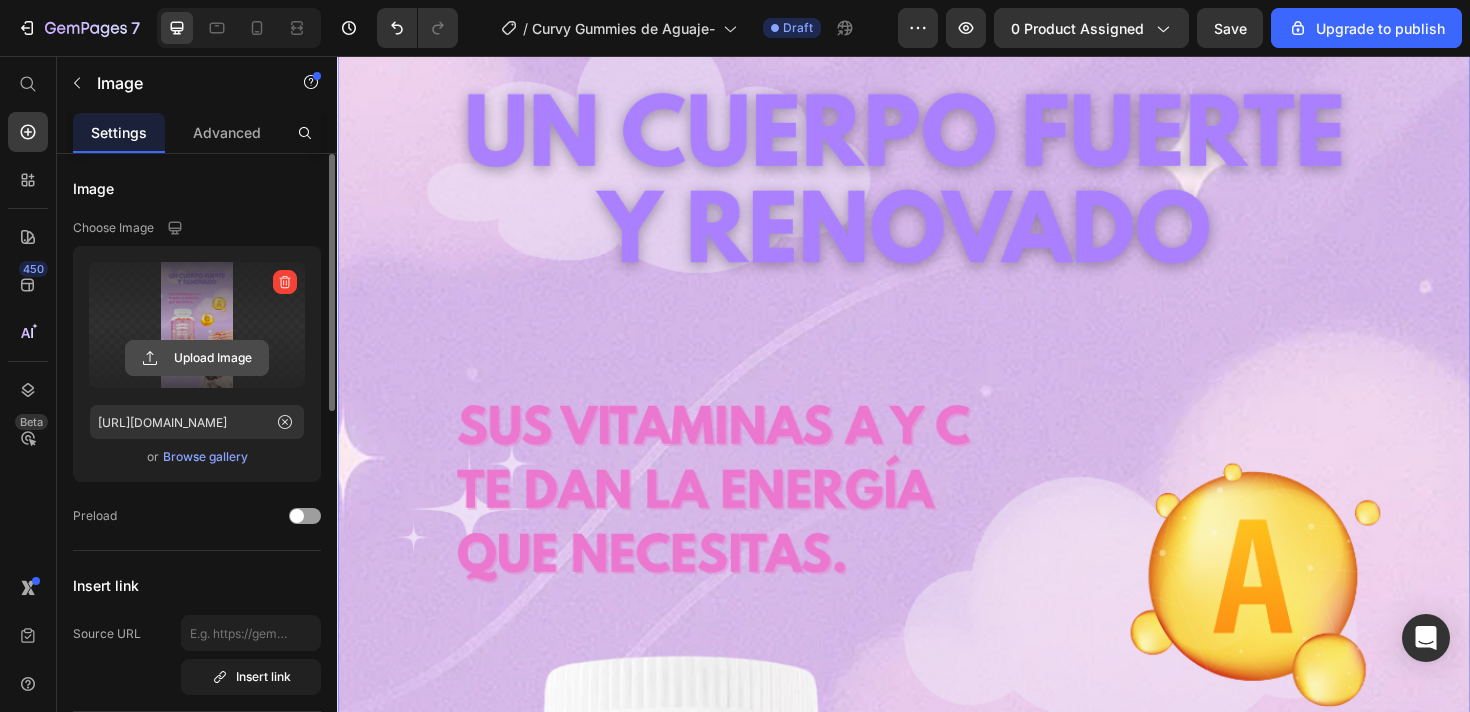 click 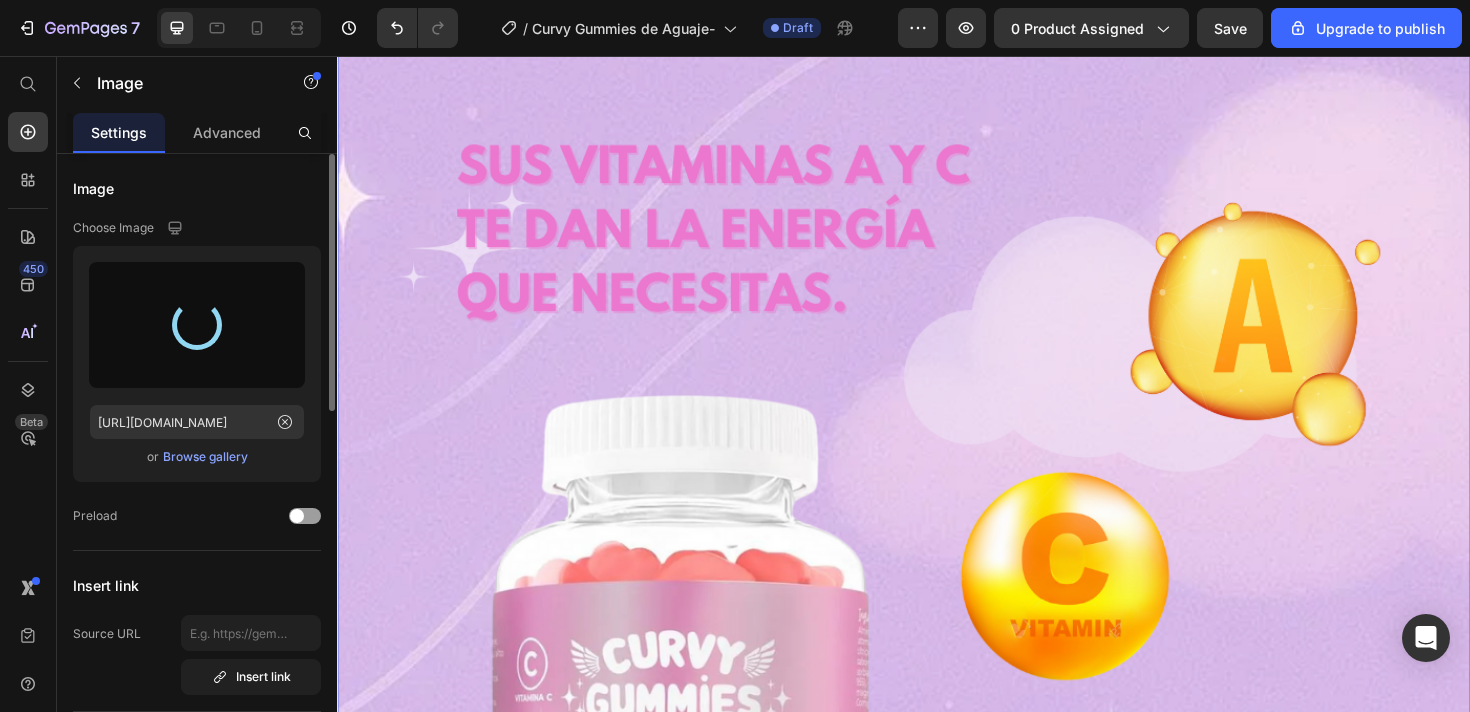 scroll, scrollTop: 11310, scrollLeft: 0, axis: vertical 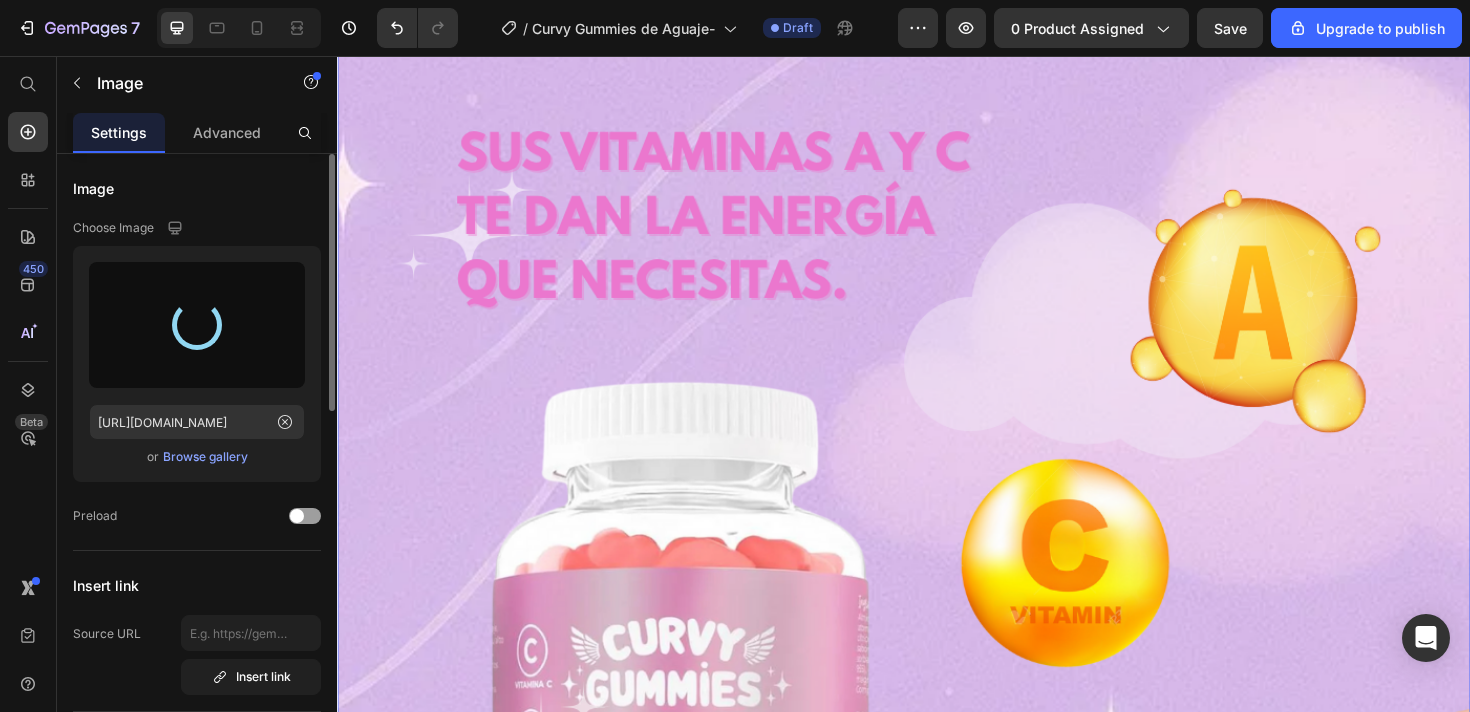 type on "[URL][DOMAIN_NAME]" 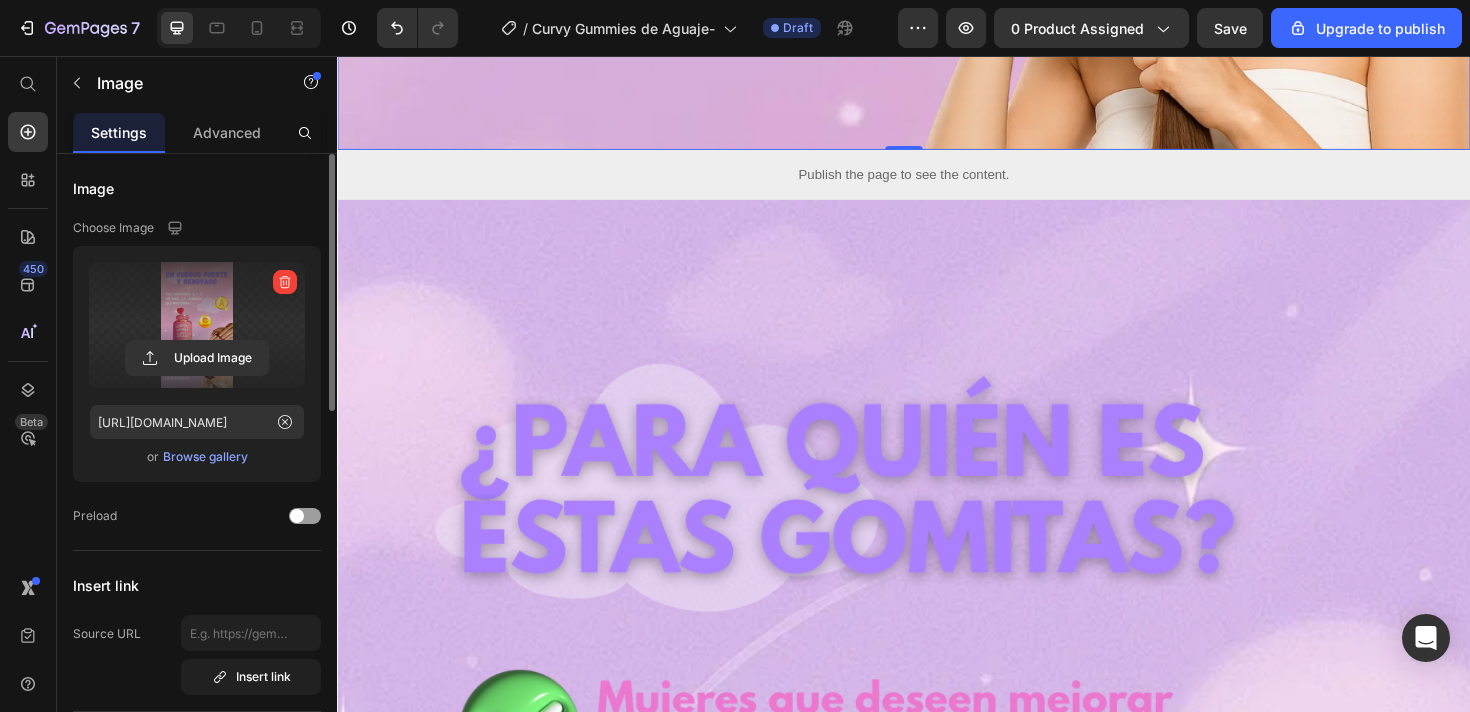 scroll, scrollTop: 12923, scrollLeft: 0, axis: vertical 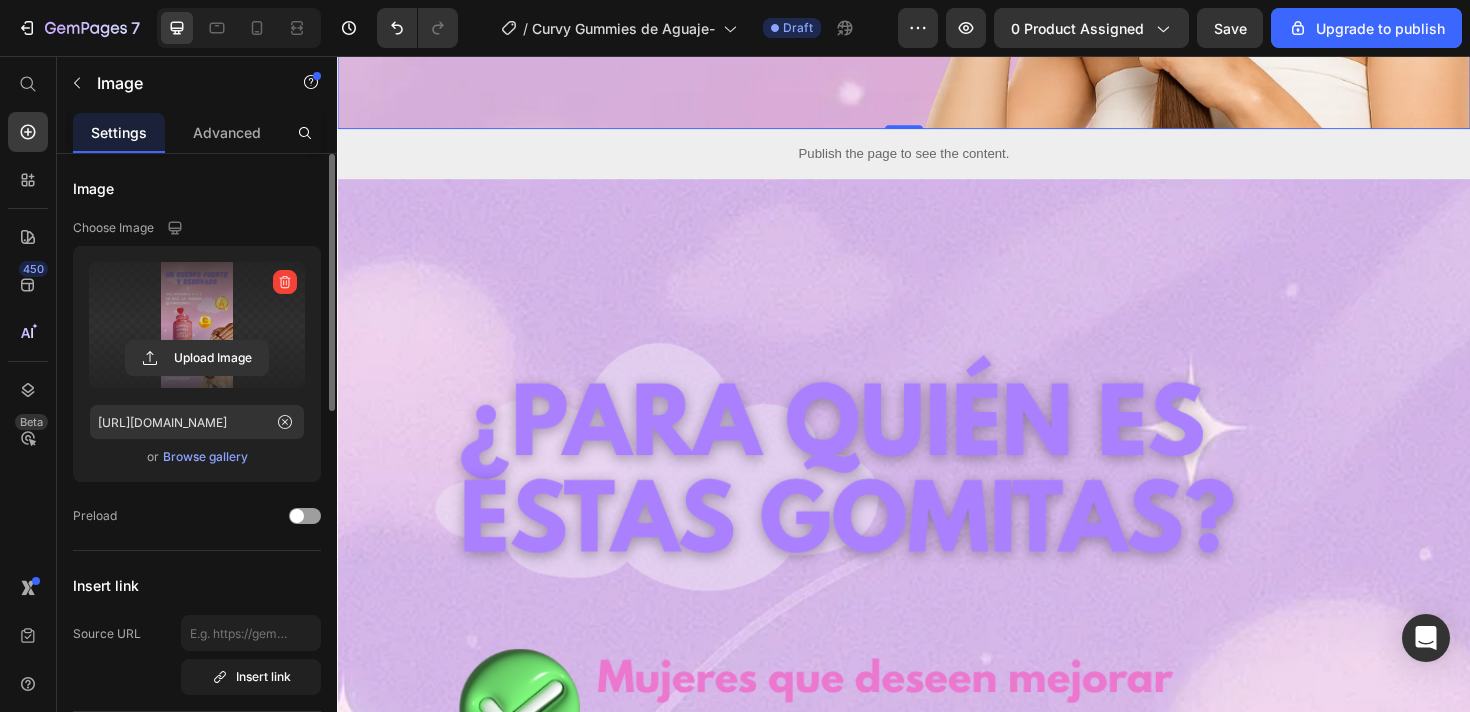 click at bounding box center [937, 1252] 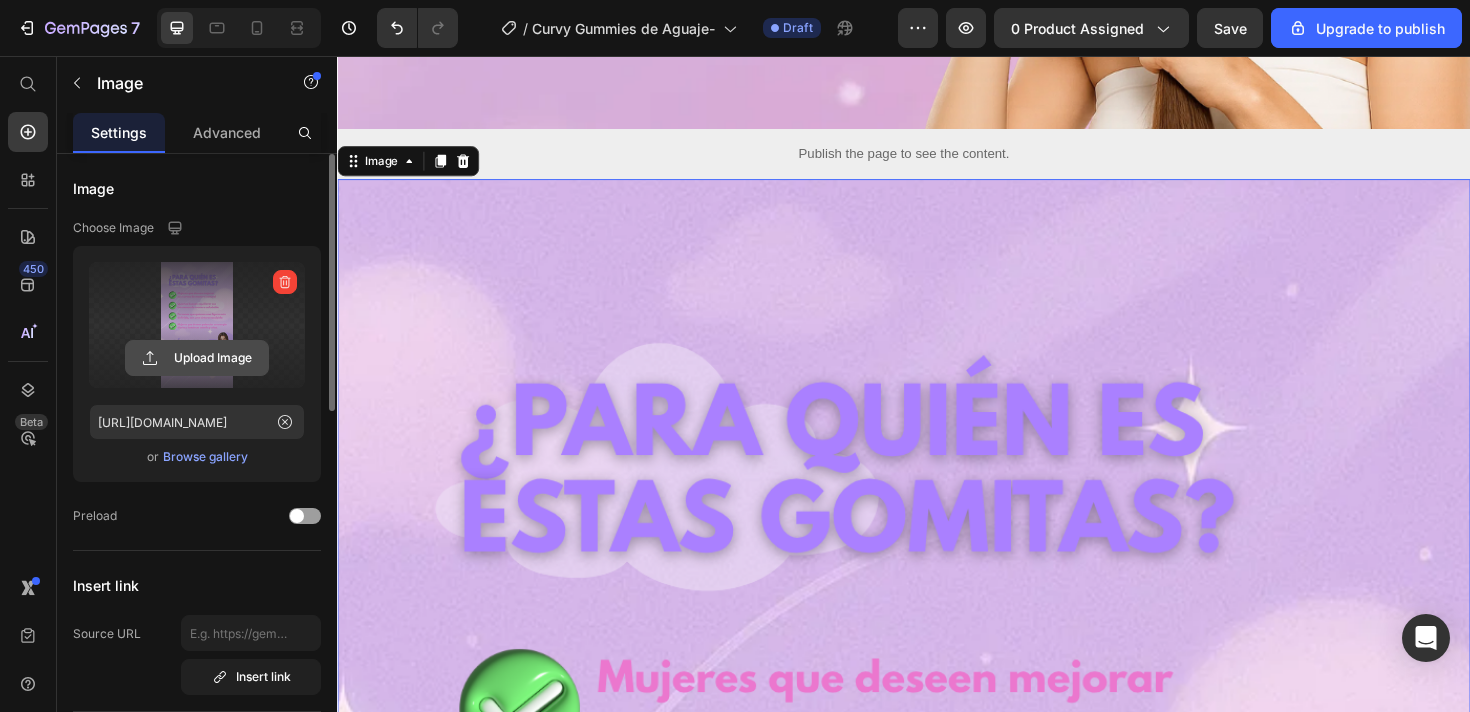 click 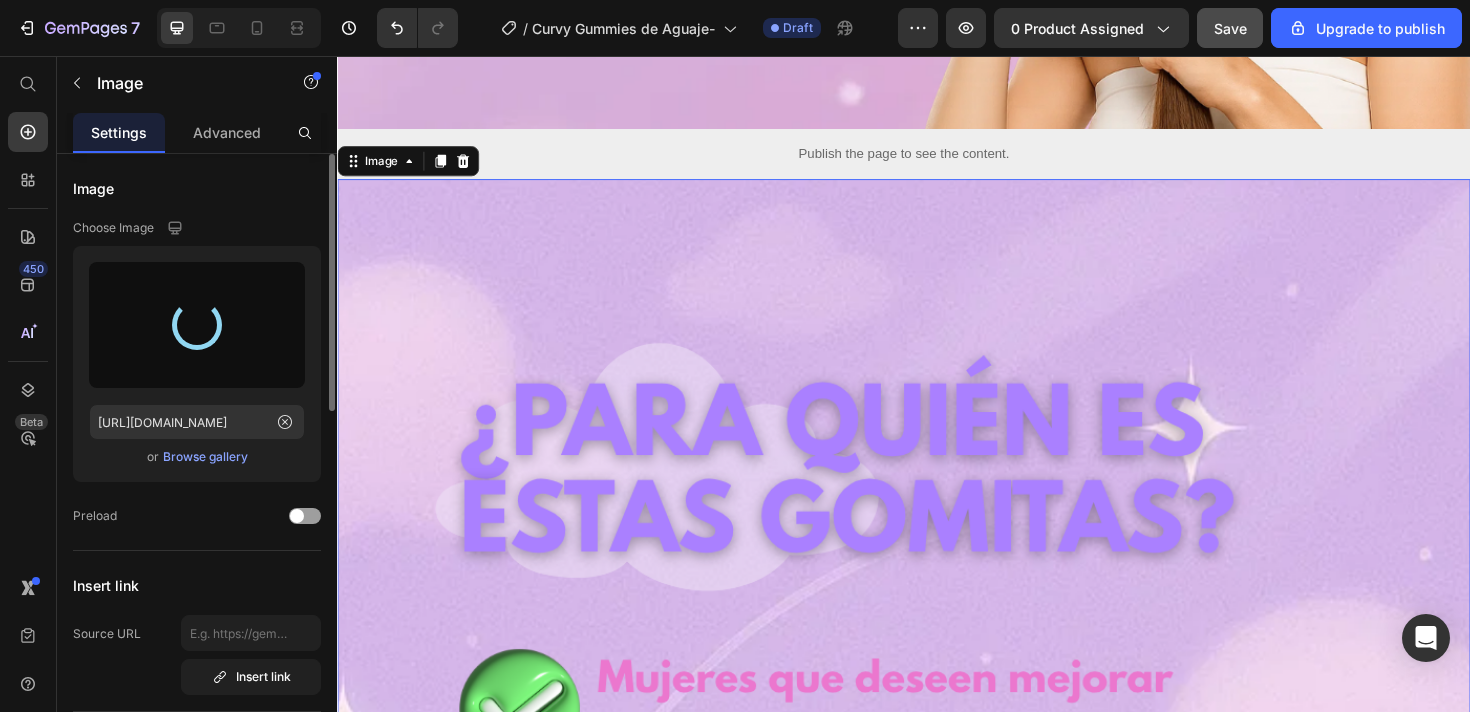 type on "[URL][DOMAIN_NAME]" 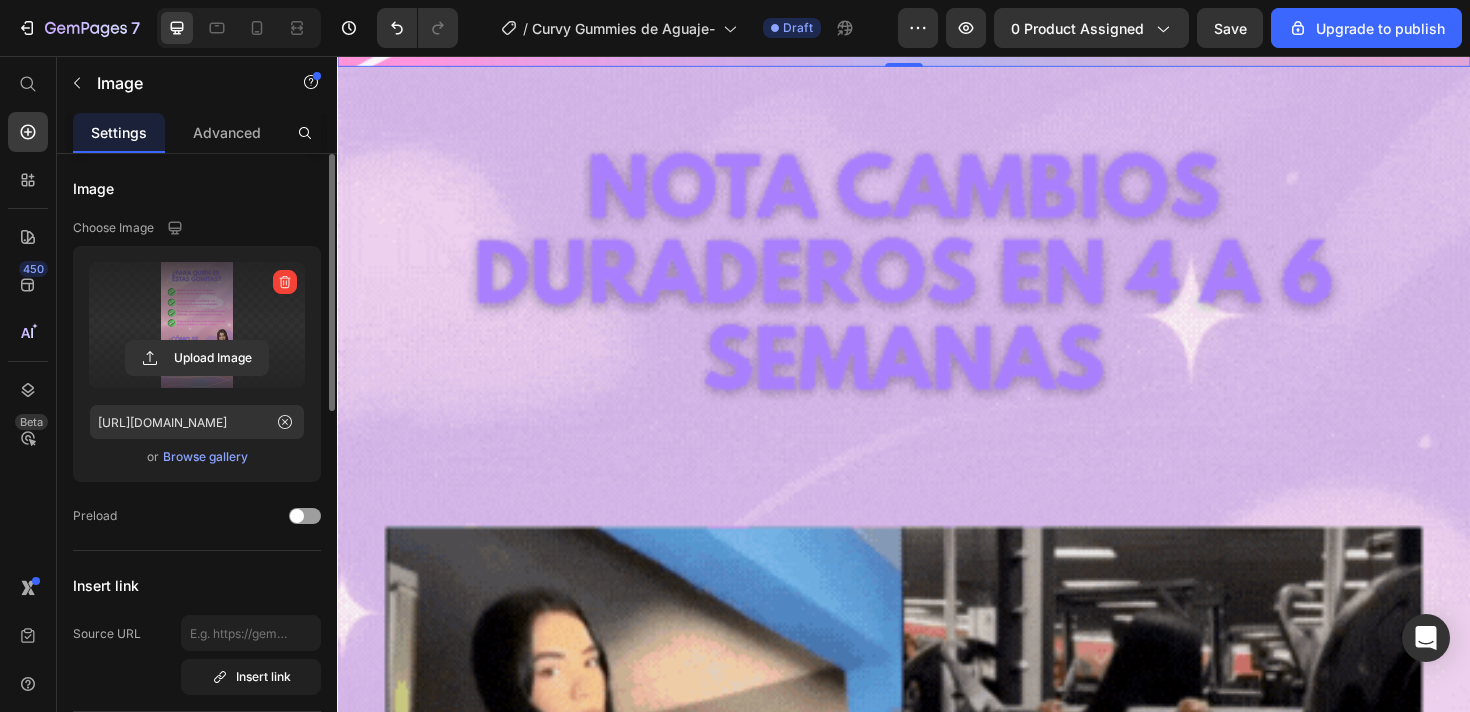 scroll, scrollTop: 15209, scrollLeft: 0, axis: vertical 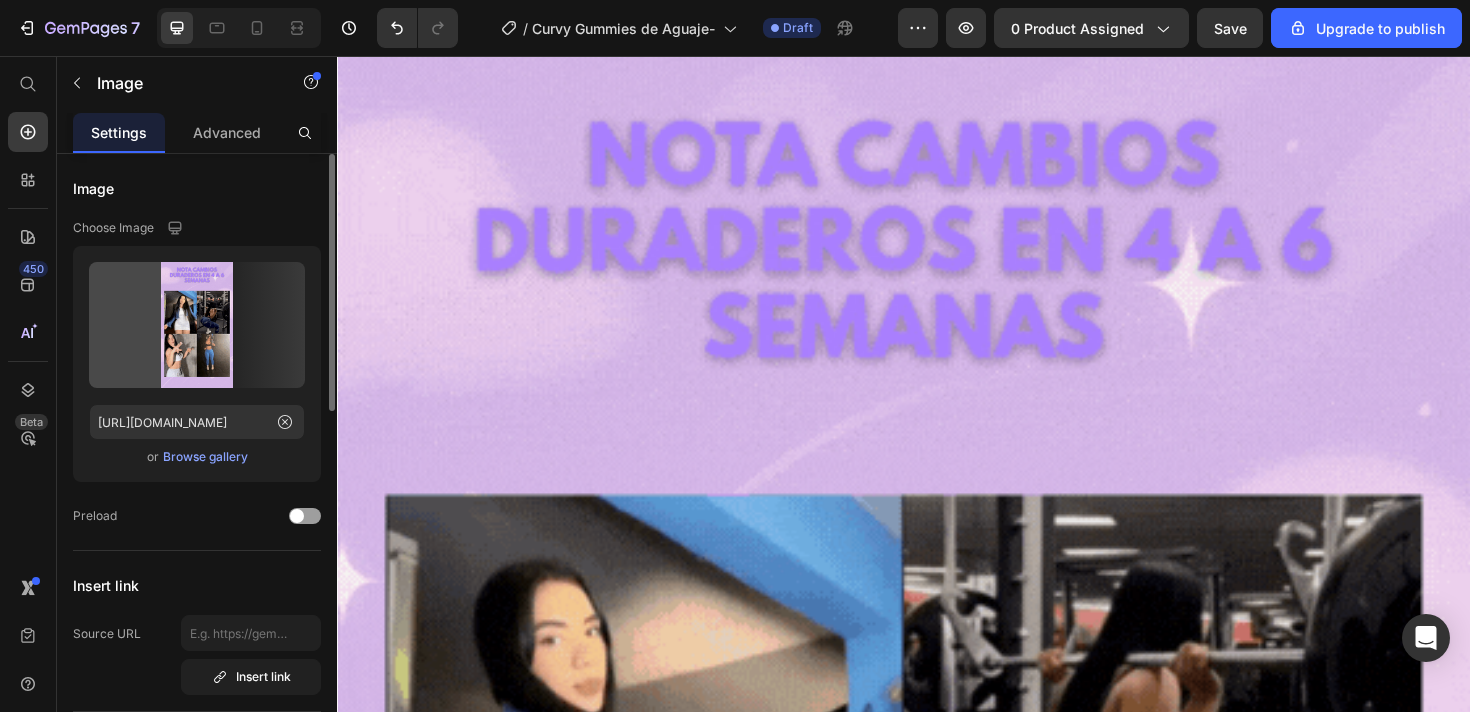 click at bounding box center [937, 1099] 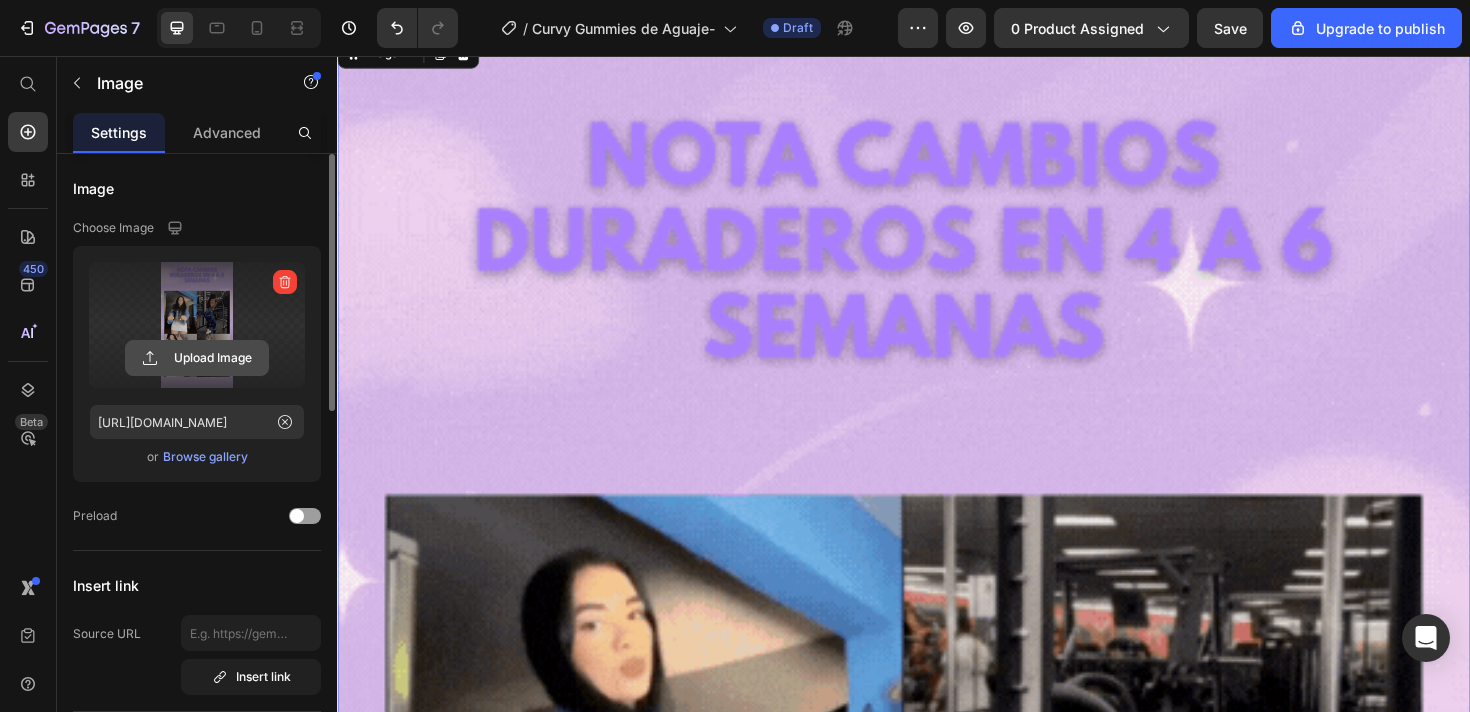 click 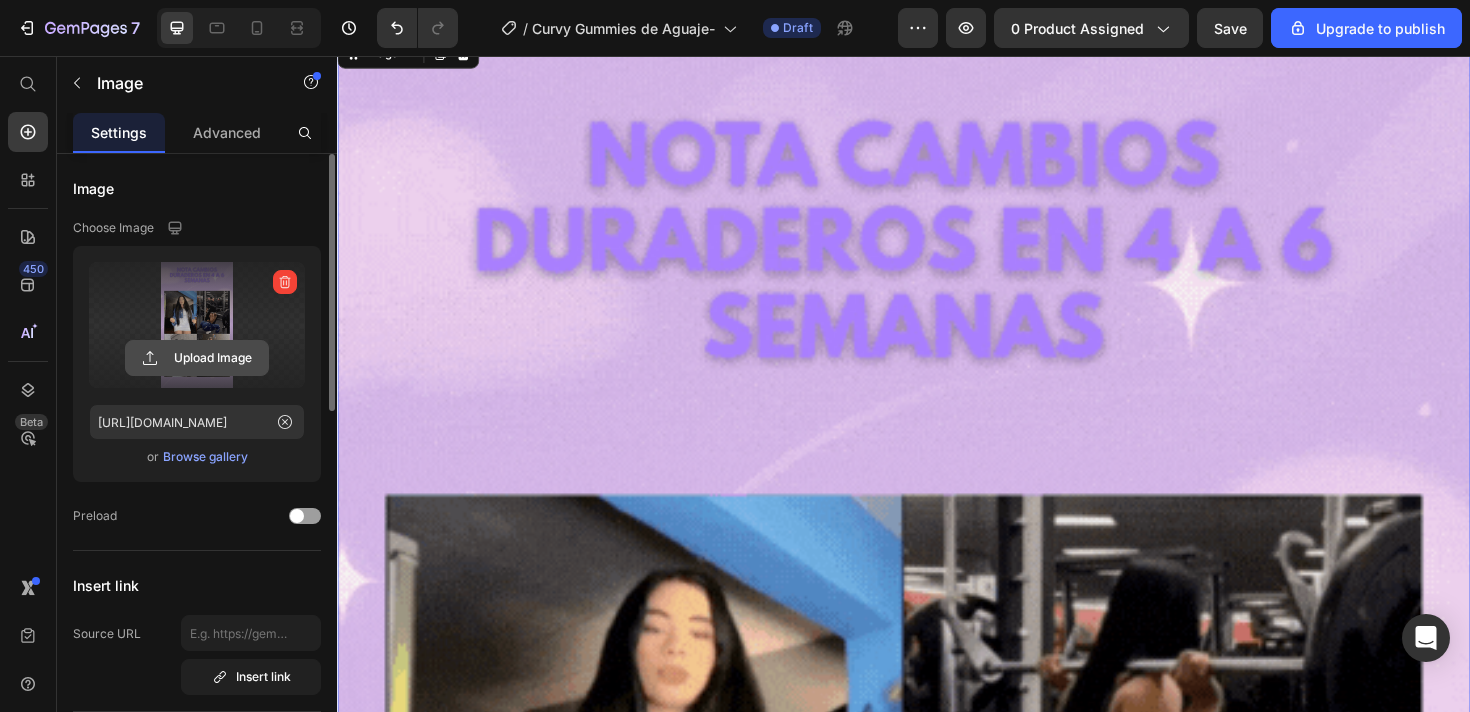 type on "C:\fakepath\Copia de Copia de Curvy Gummies - [GEOGRAPHIC_DATA]  (2).gif" 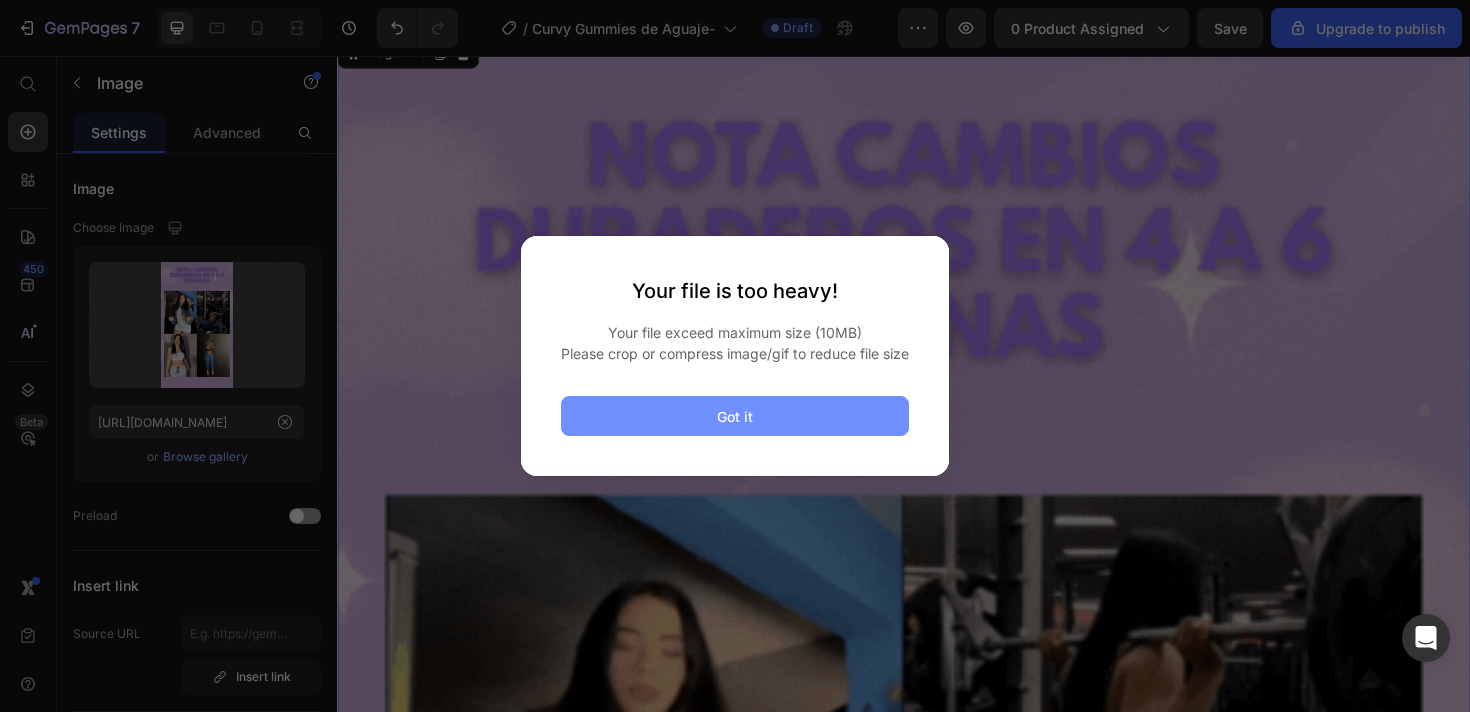 click on "Got it" at bounding box center [735, 416] 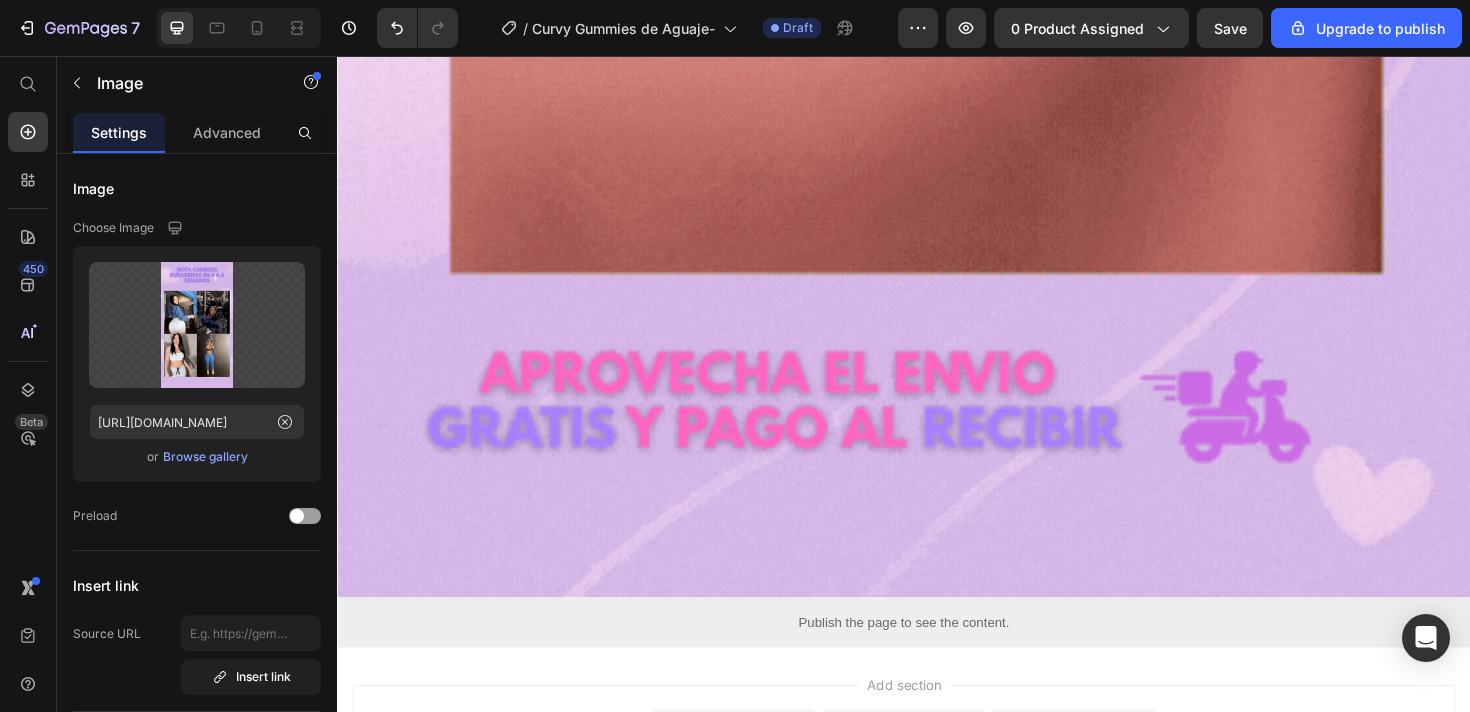 scroll, scrollTop: 18991, scrollLeft: 0, axis: vertical 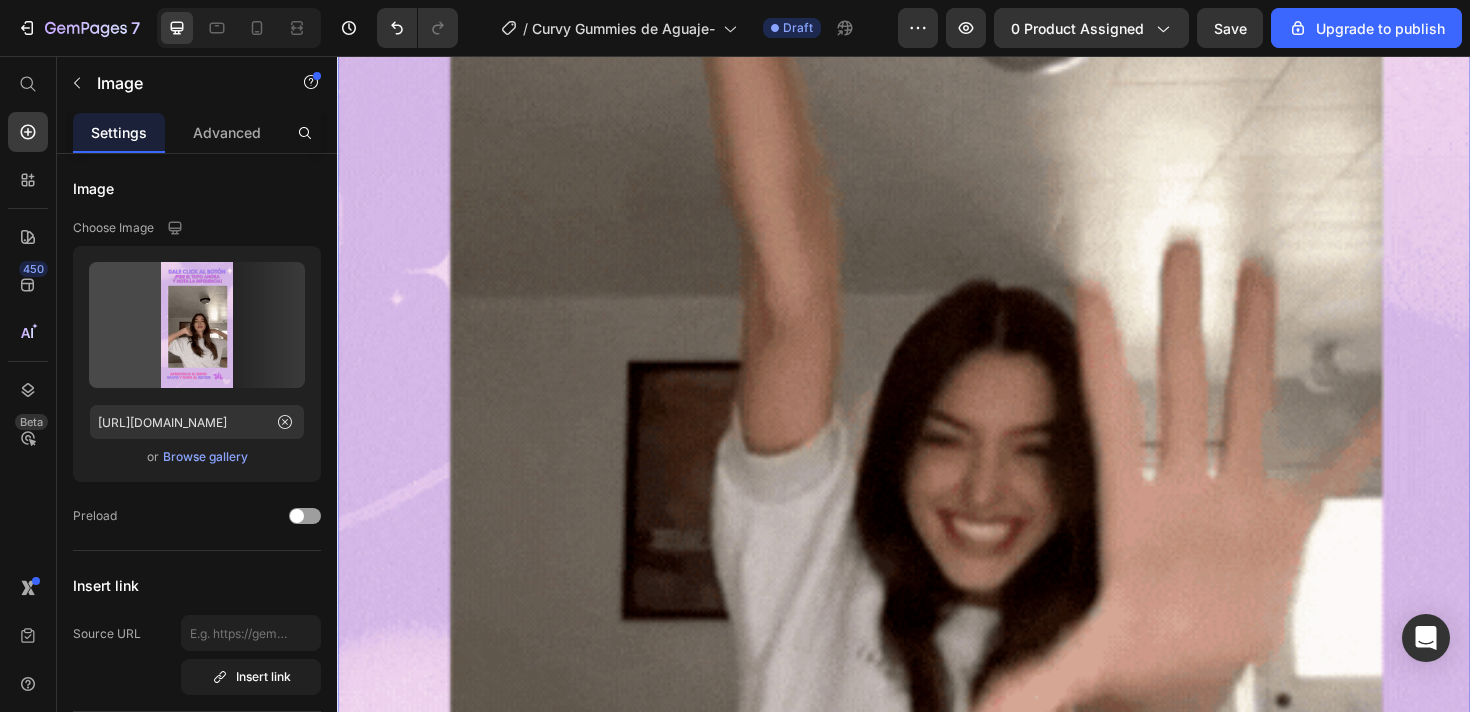 click at bounding box center [937, 430] 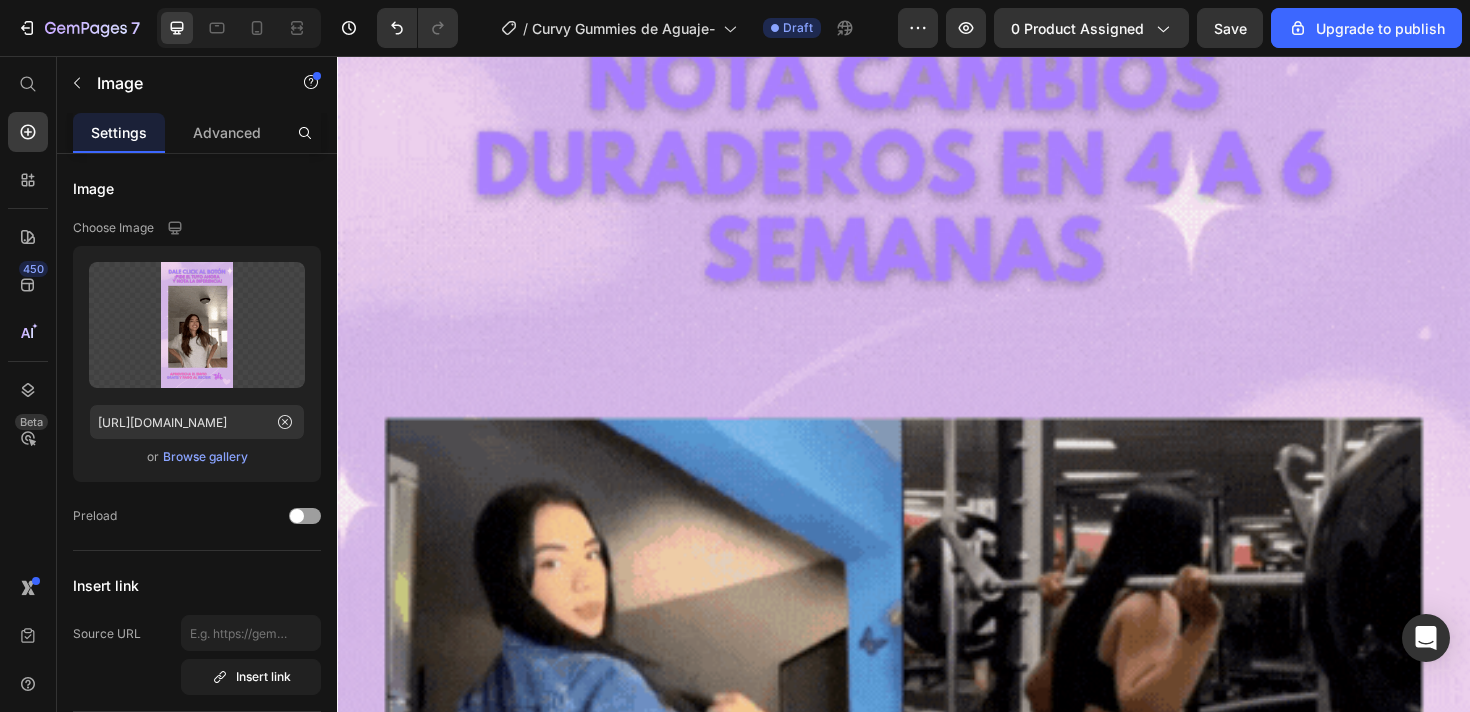 scroll, scrollTop: 15293, scrollLeft: 0, axis: vertical 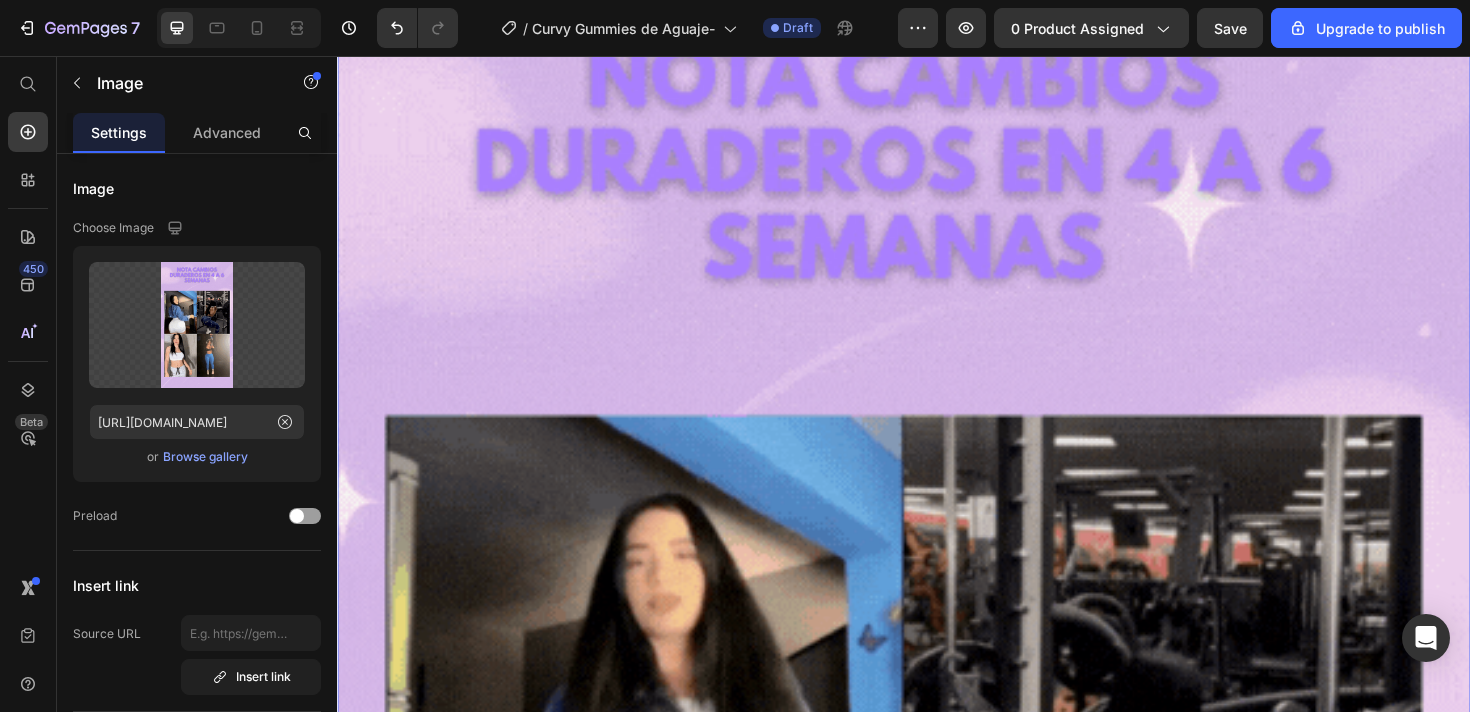 click at bounding box center [937, 1015] 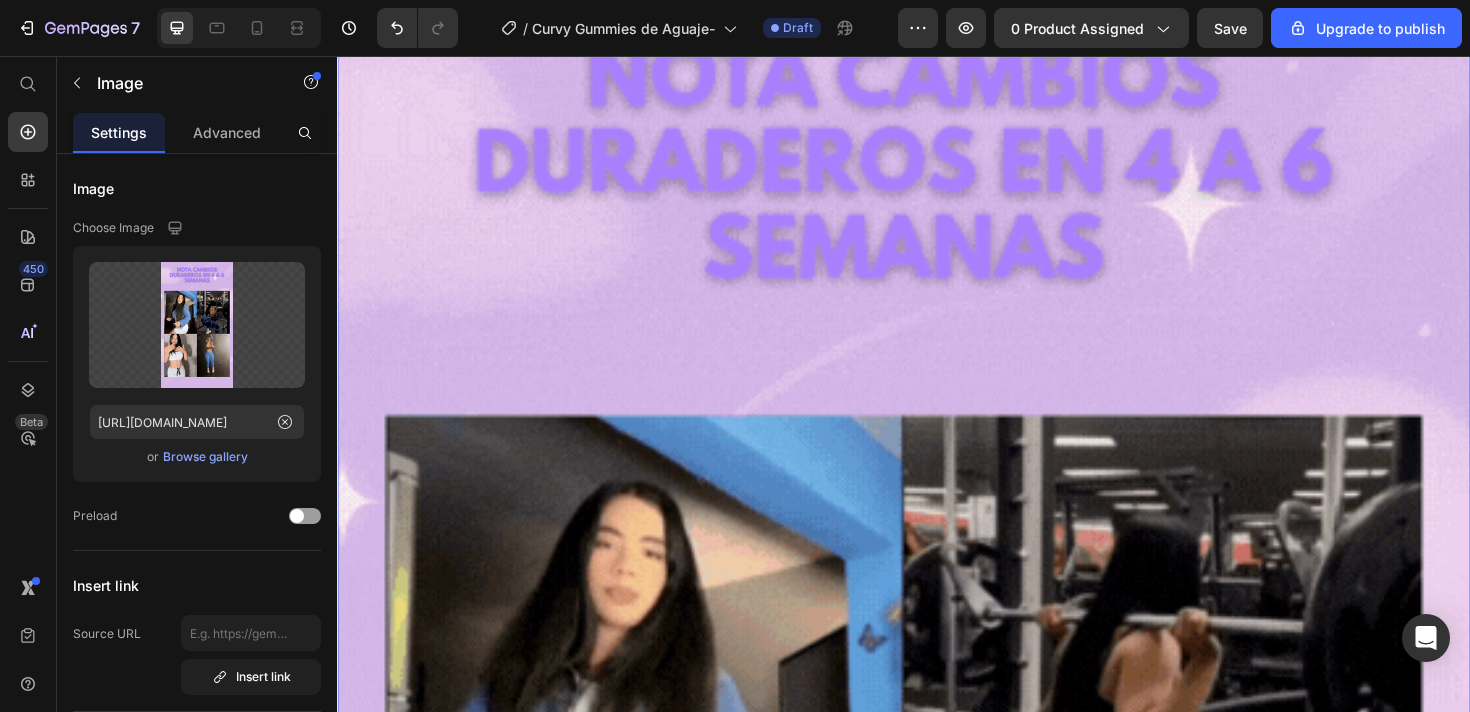 click at bounding box center (937, 1015) 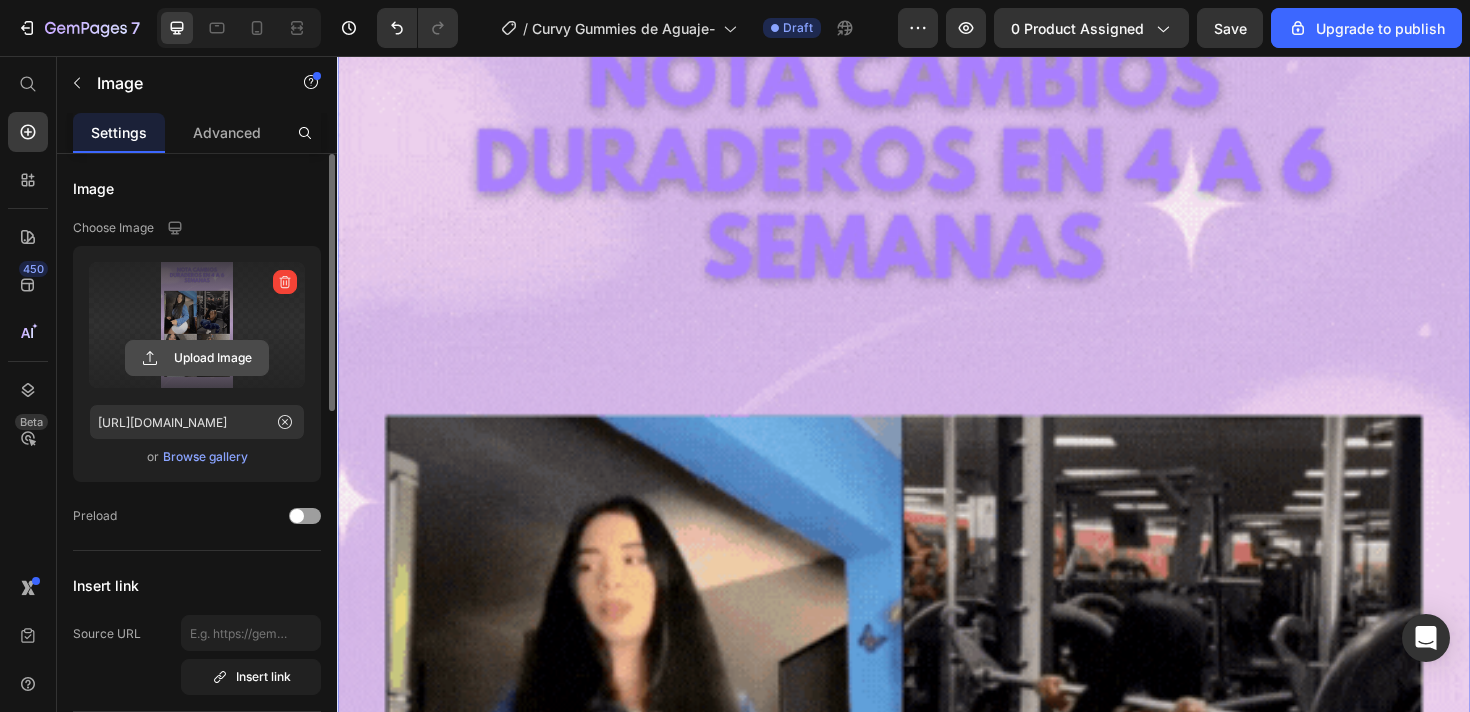 click 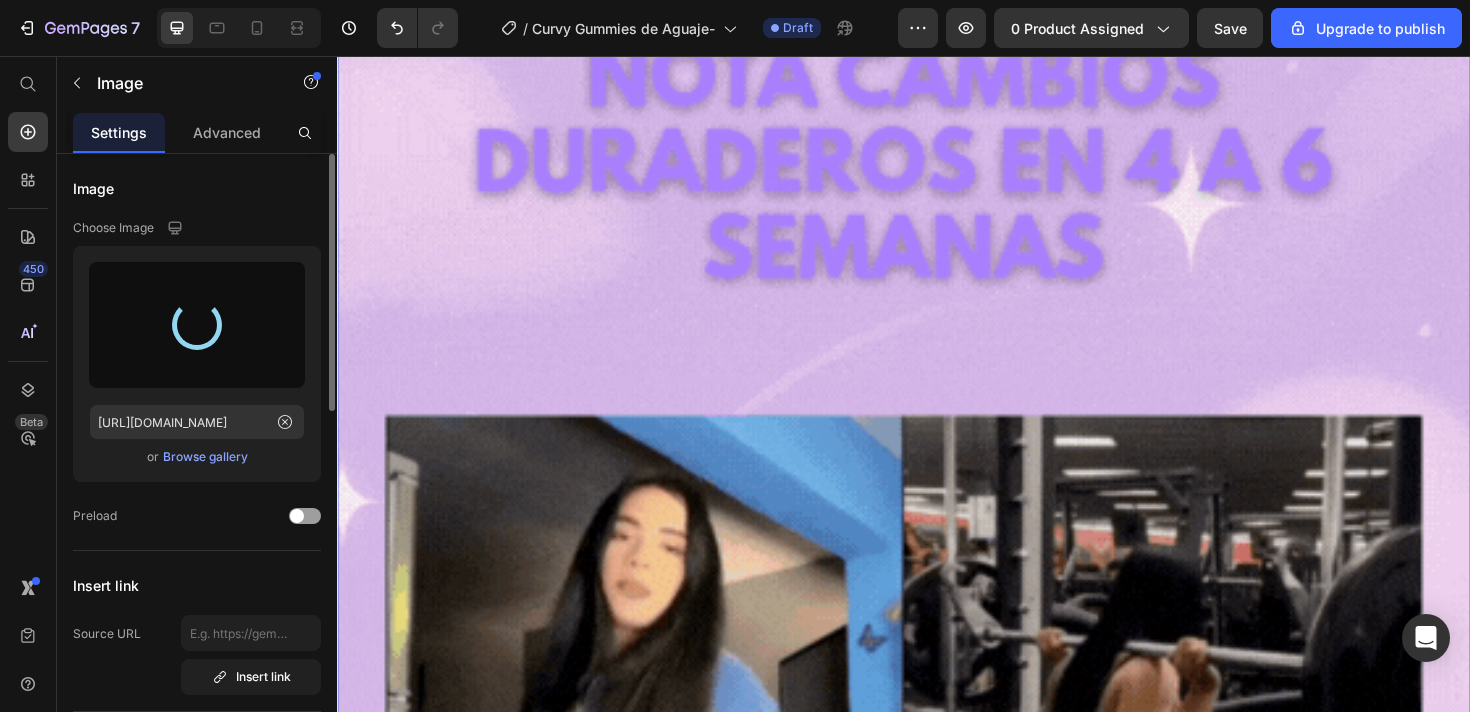 type on "[URL][DOMAIN_NAME]" 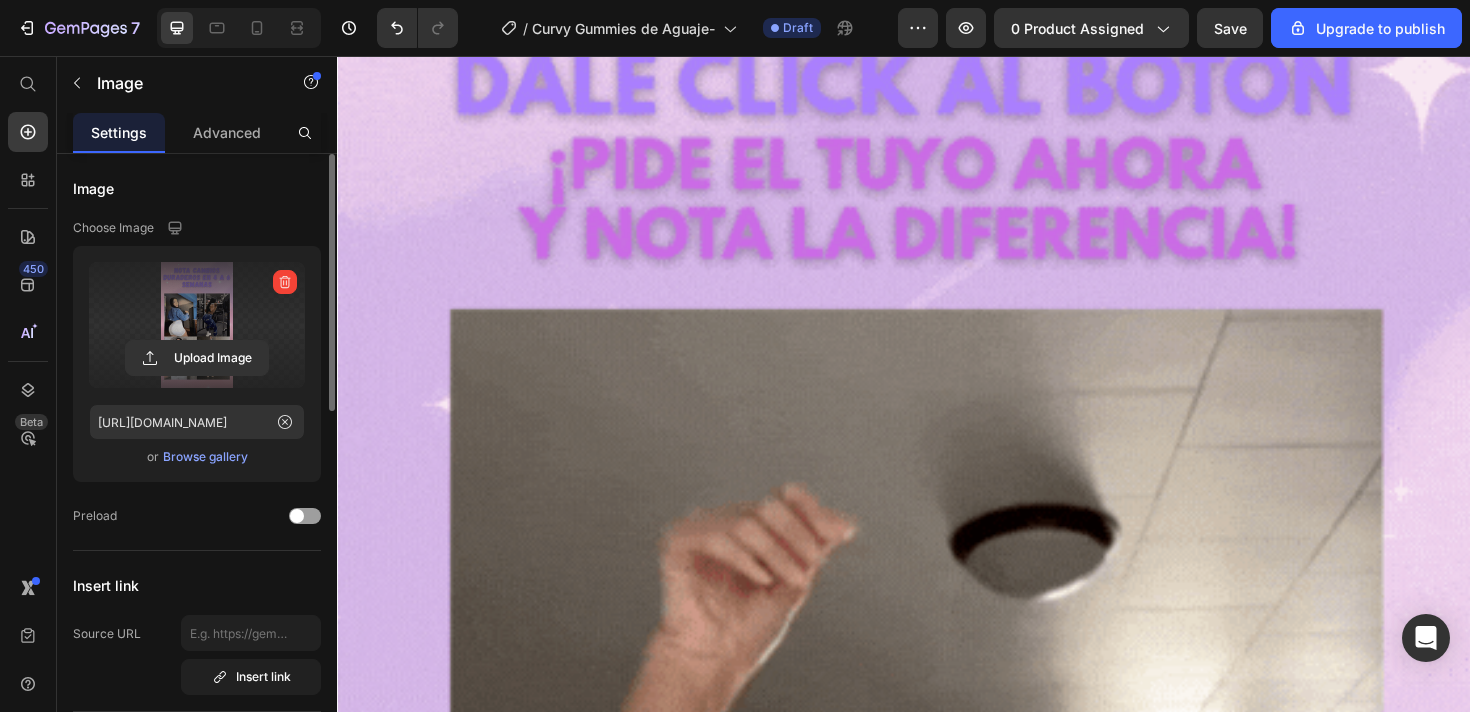 scroll, scrollTop: 17512, scrollLeft: 0, axis: vertical 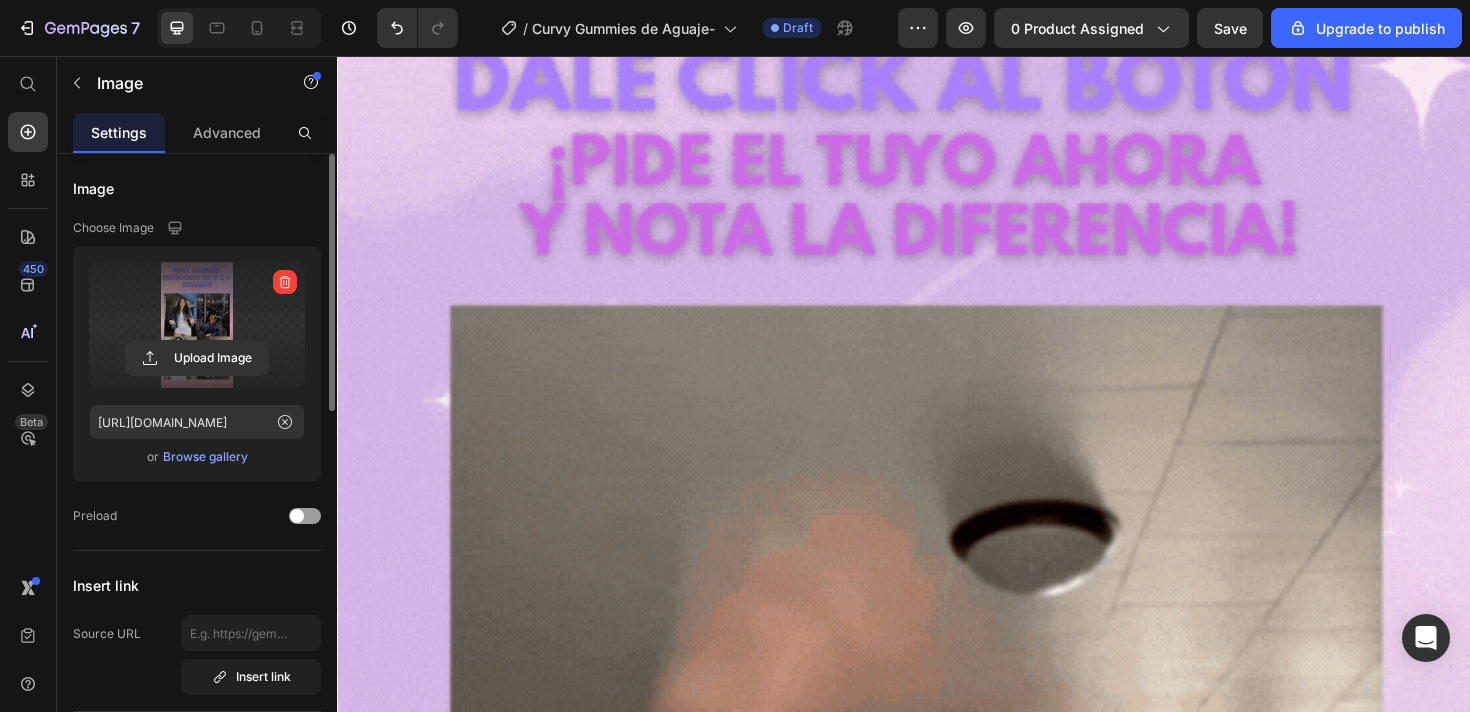click at bounding box center [937, 983] 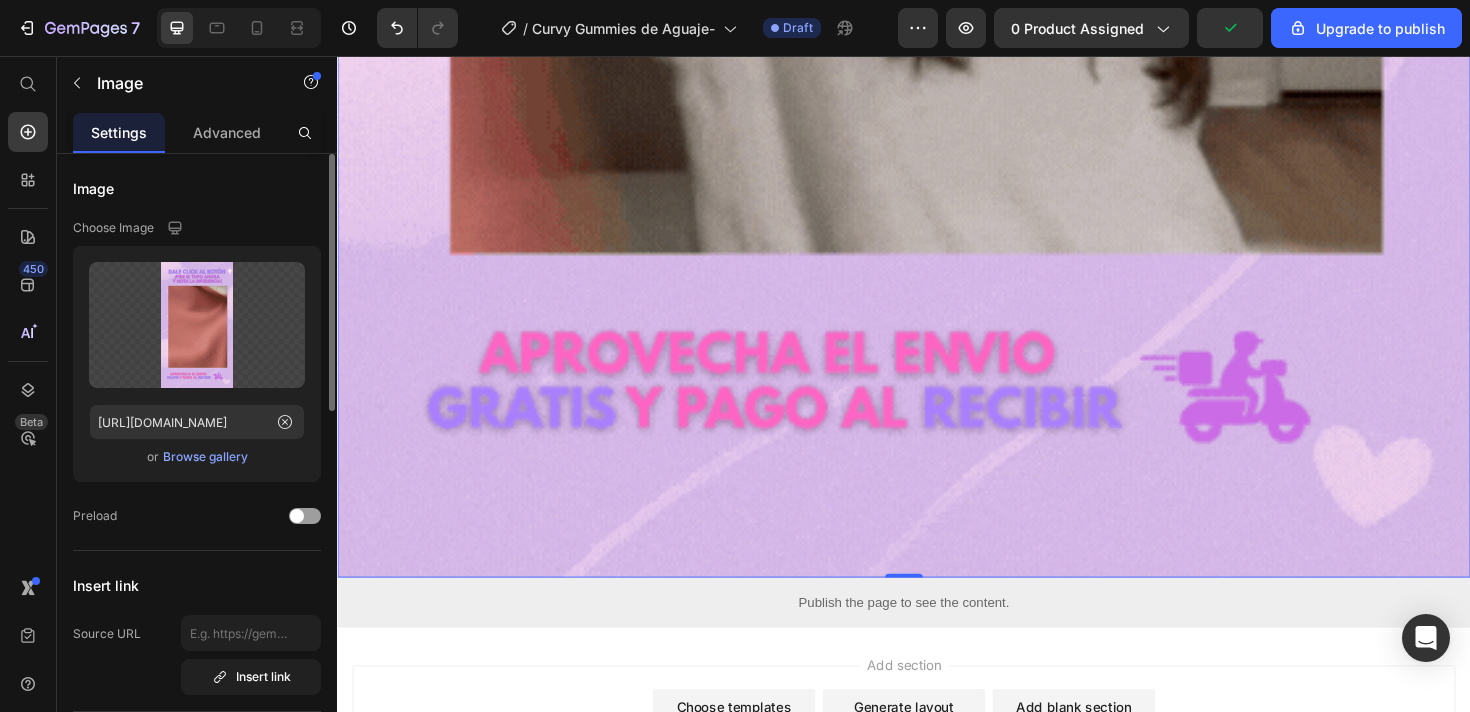 scroll, scrollTop: 19104, scrollLeft: 0, axis: vertical 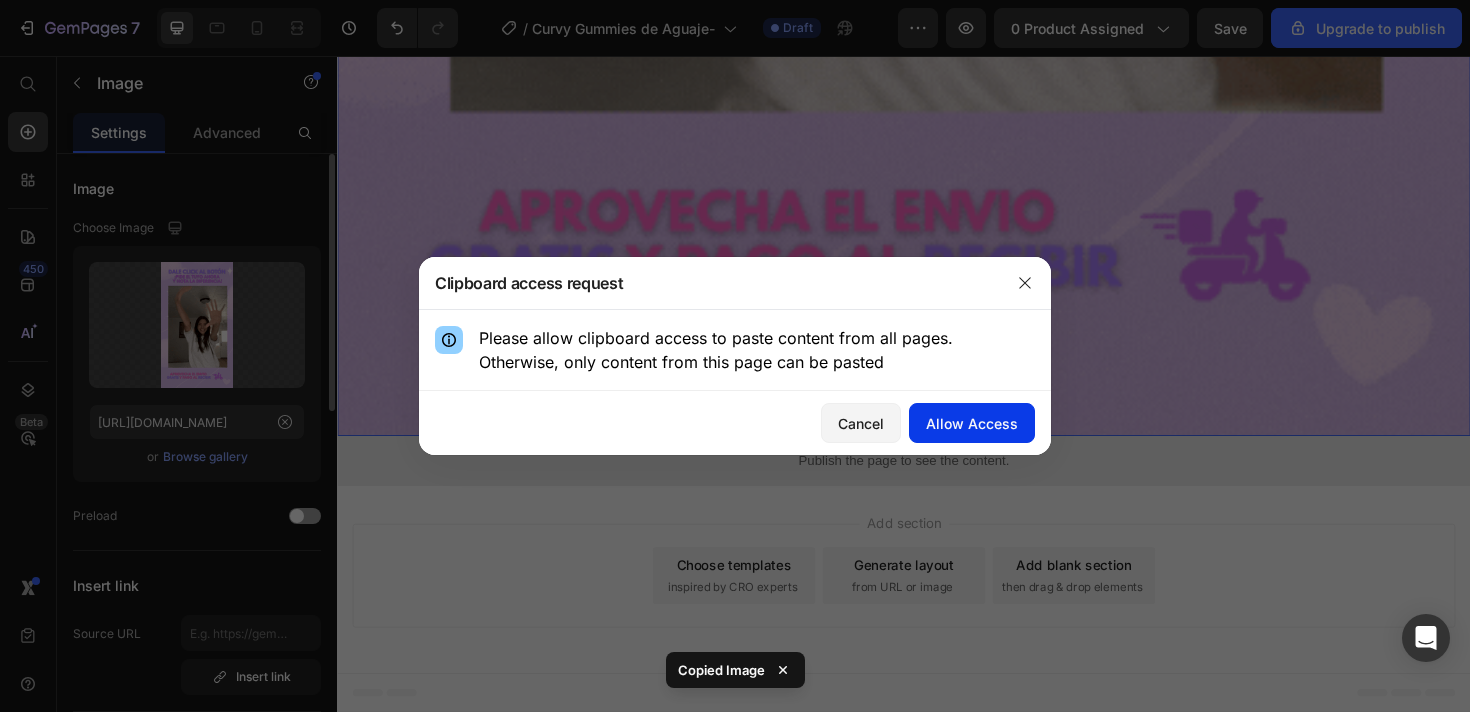 click on "Allow Access" at bounding box center (972, 423) 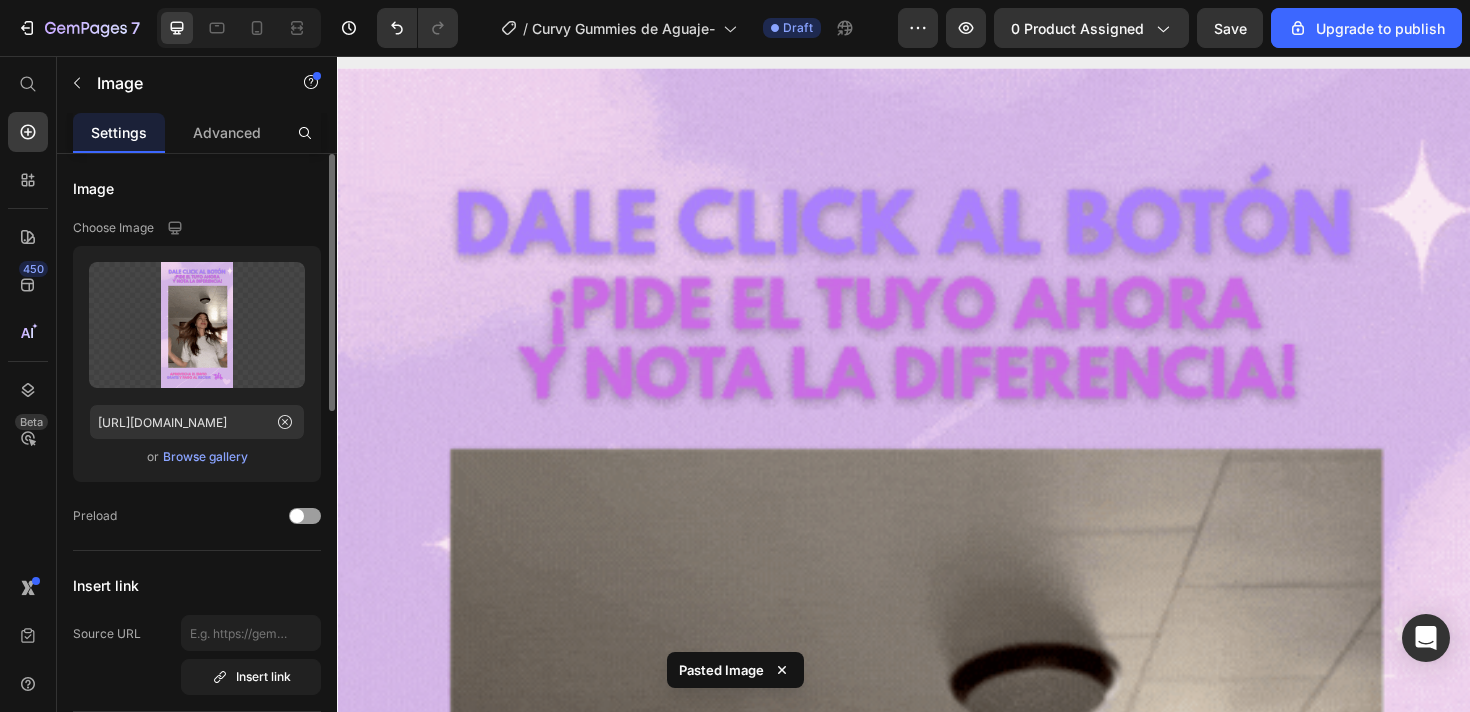 scroll, scrollTop: 17426, scrollLeft: 0, axis: vertical 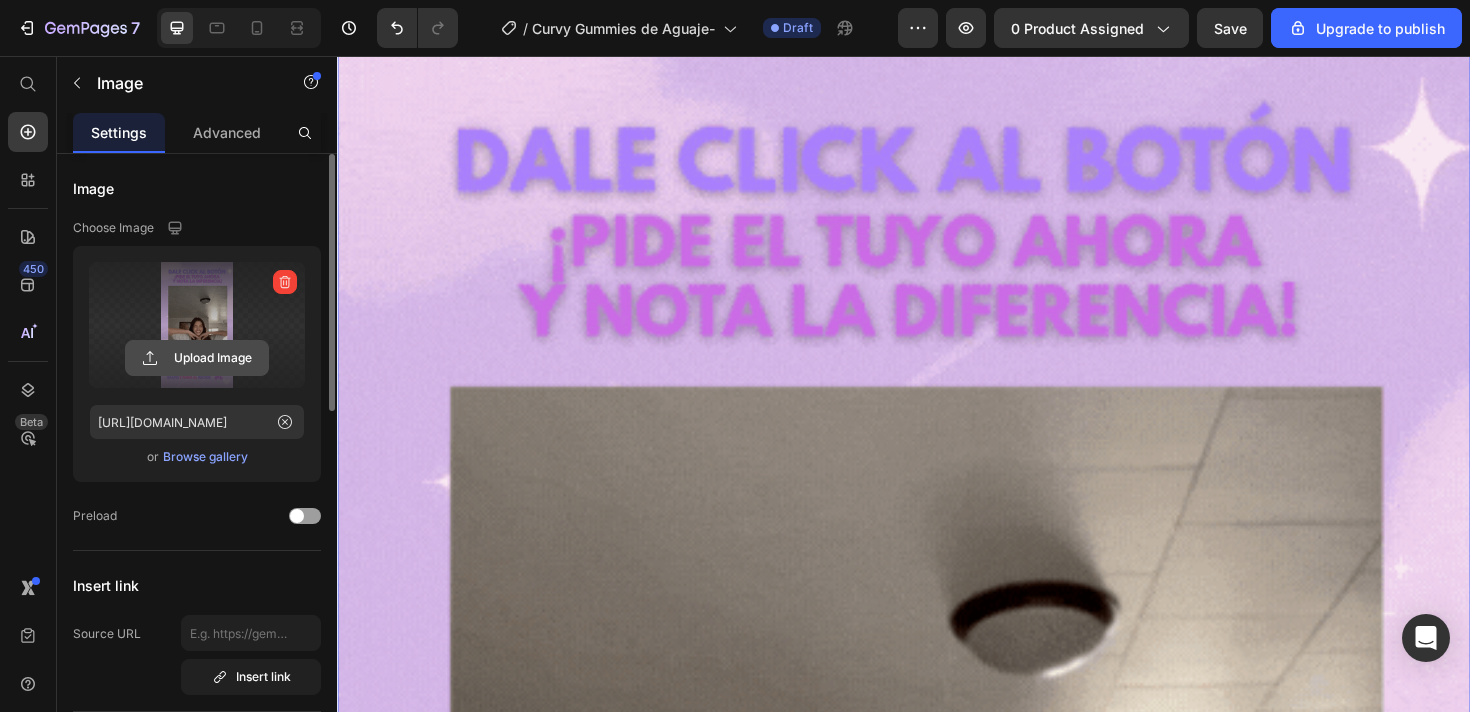 click 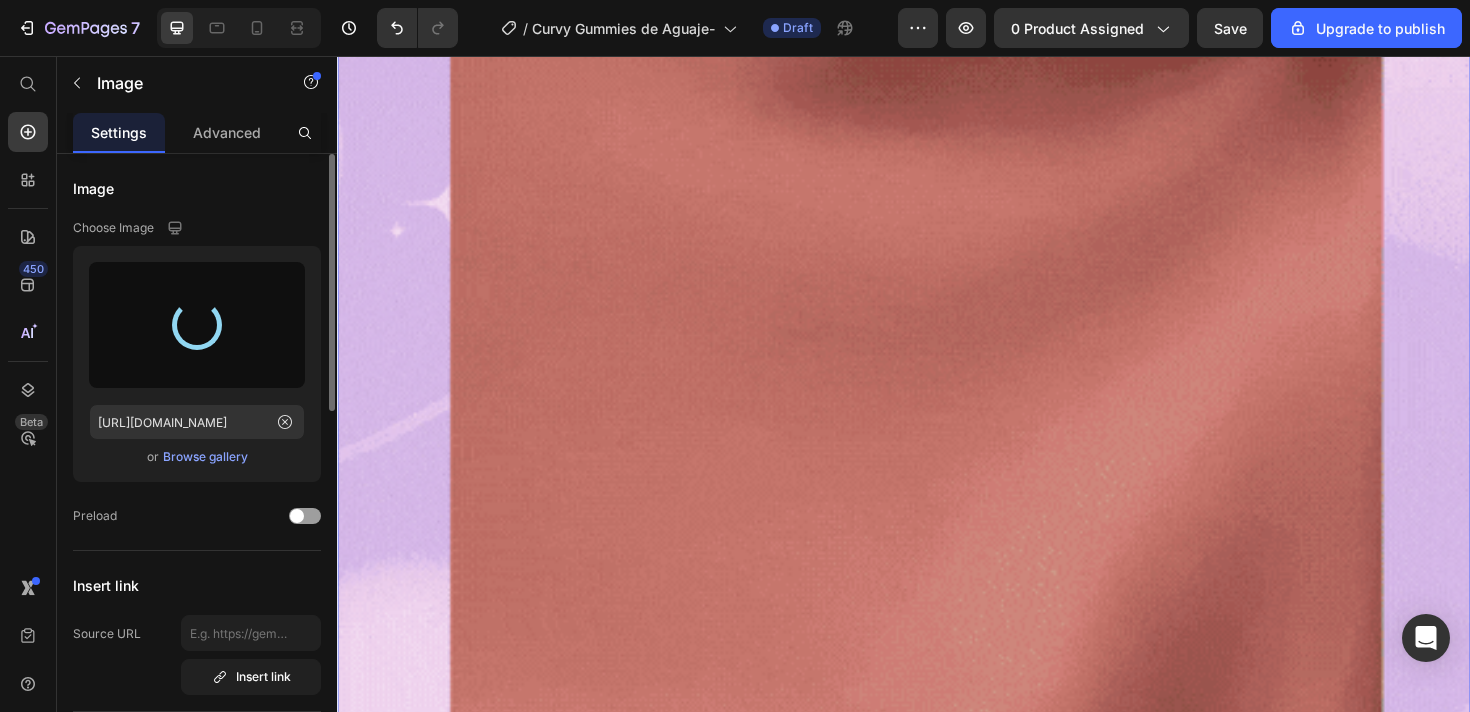 type on "[URL][DOMAIN_NAME]" 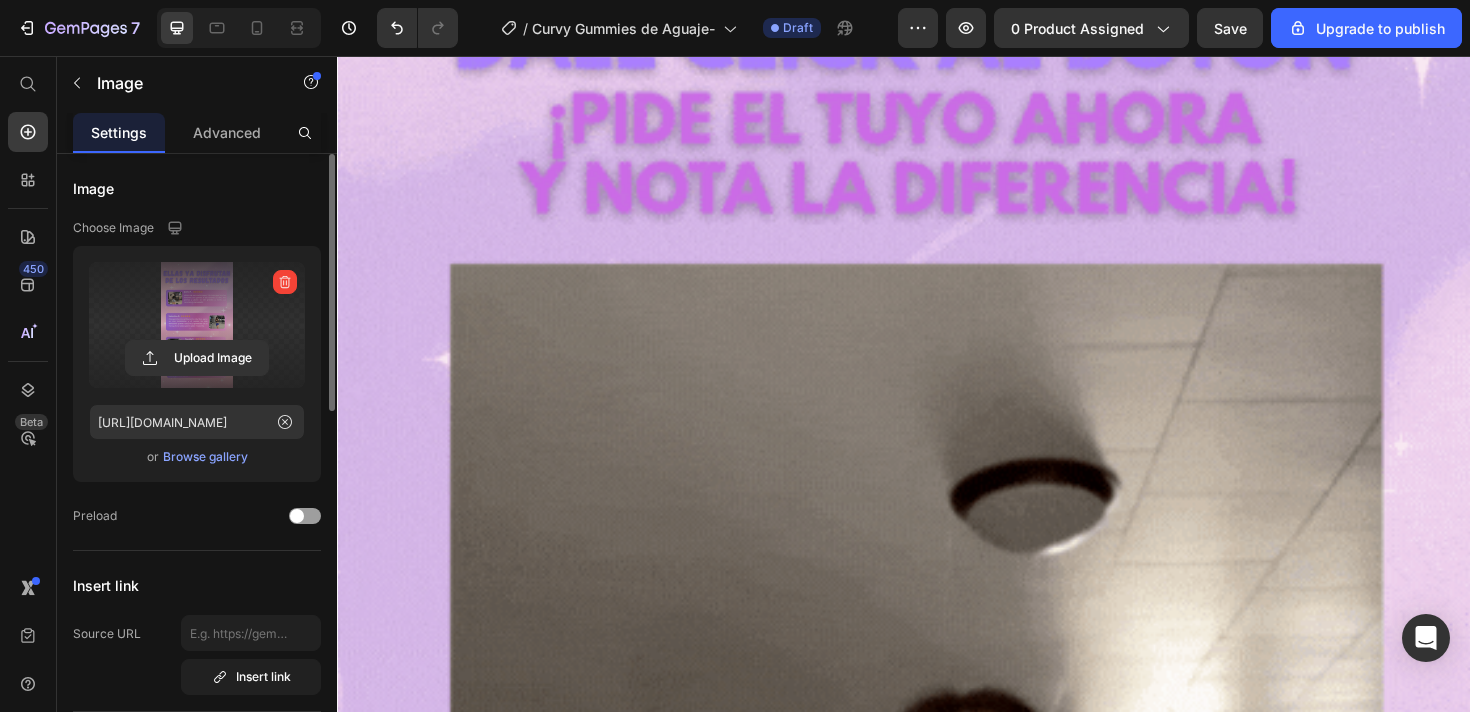 scroll, scrollTop: 19722, scrollLeft: 0, axis: vertical 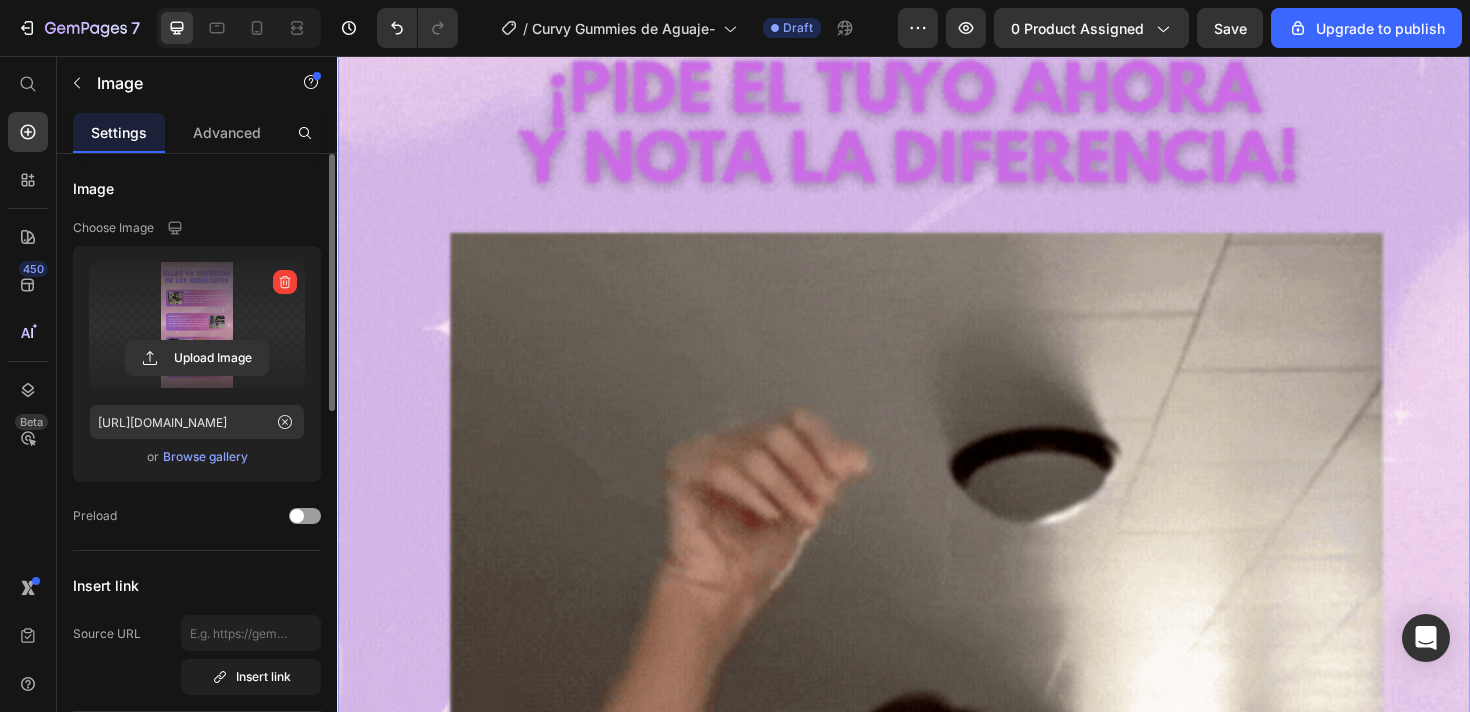 click at bounding box center [937, 906] 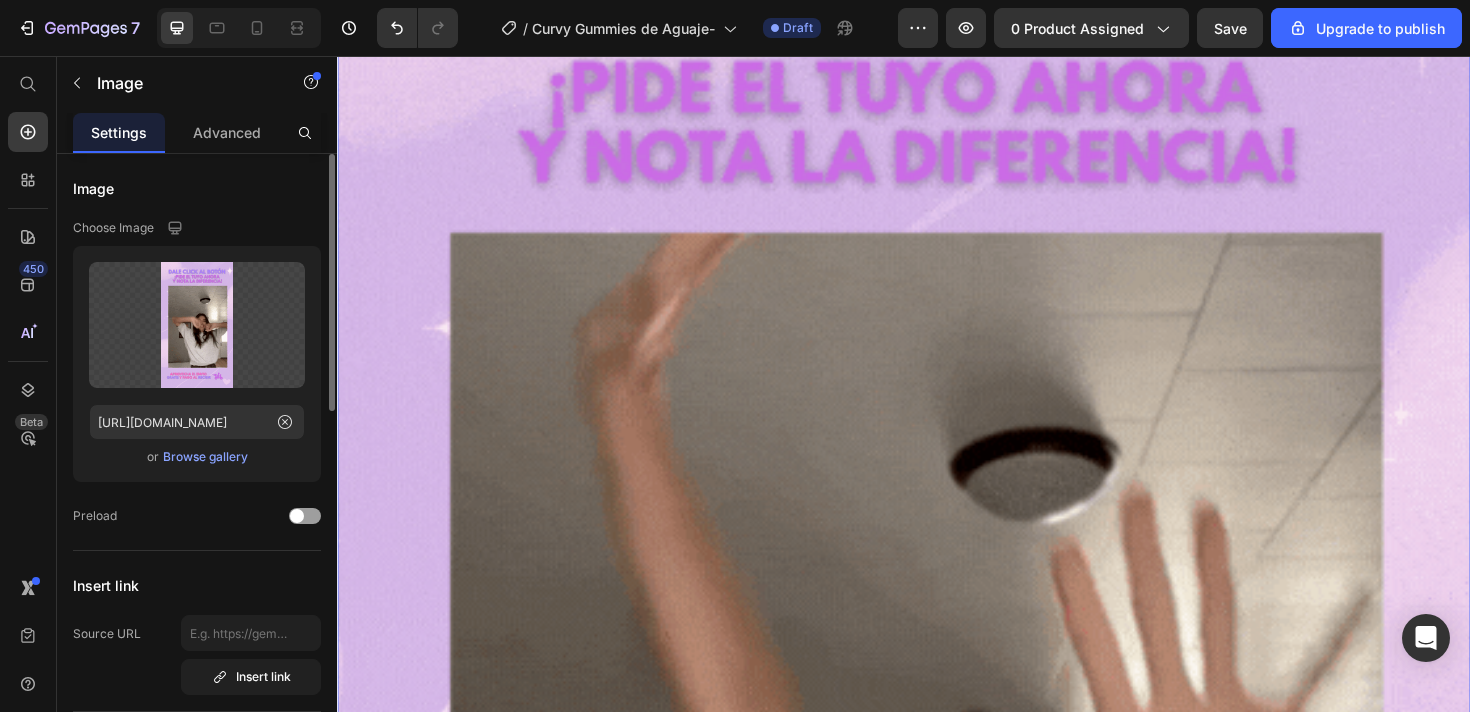 click at bounding box center [937, 906] 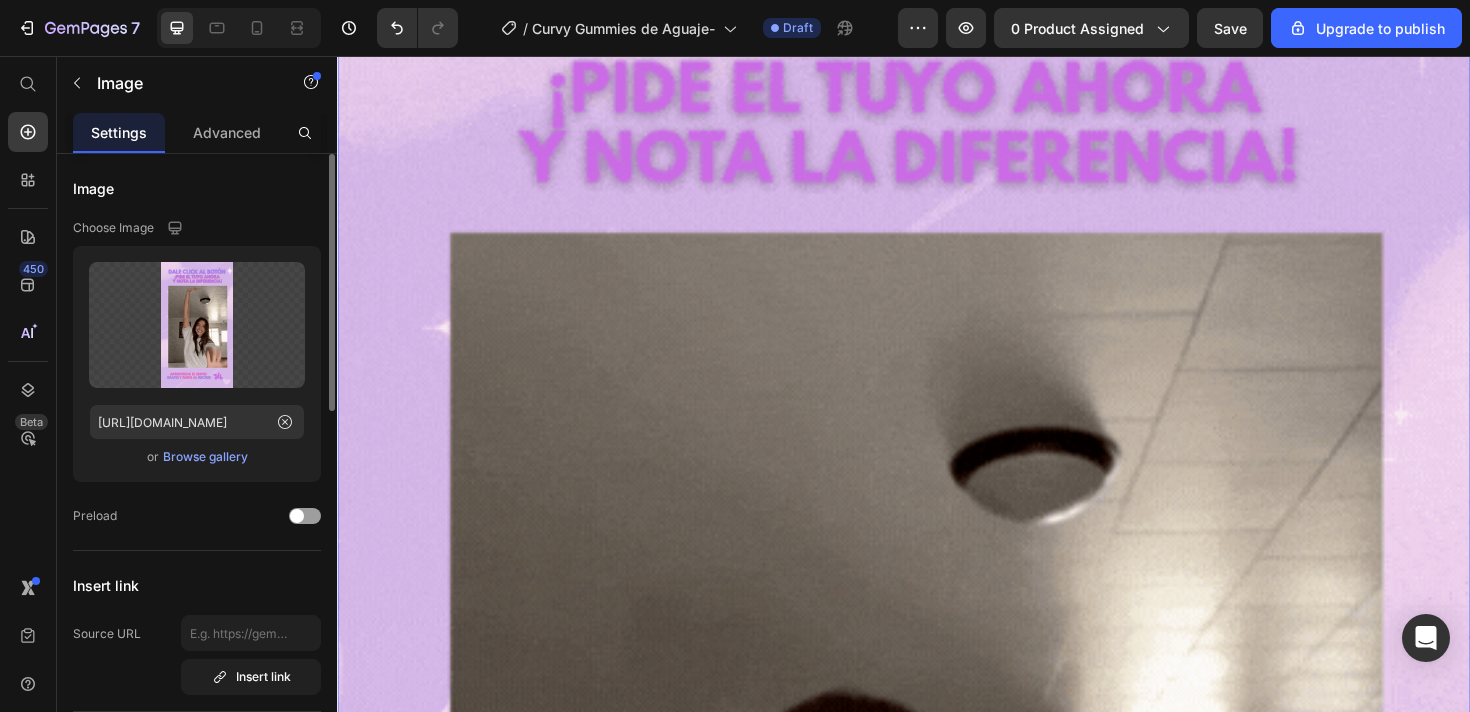 click at bounding box center [937, 906] 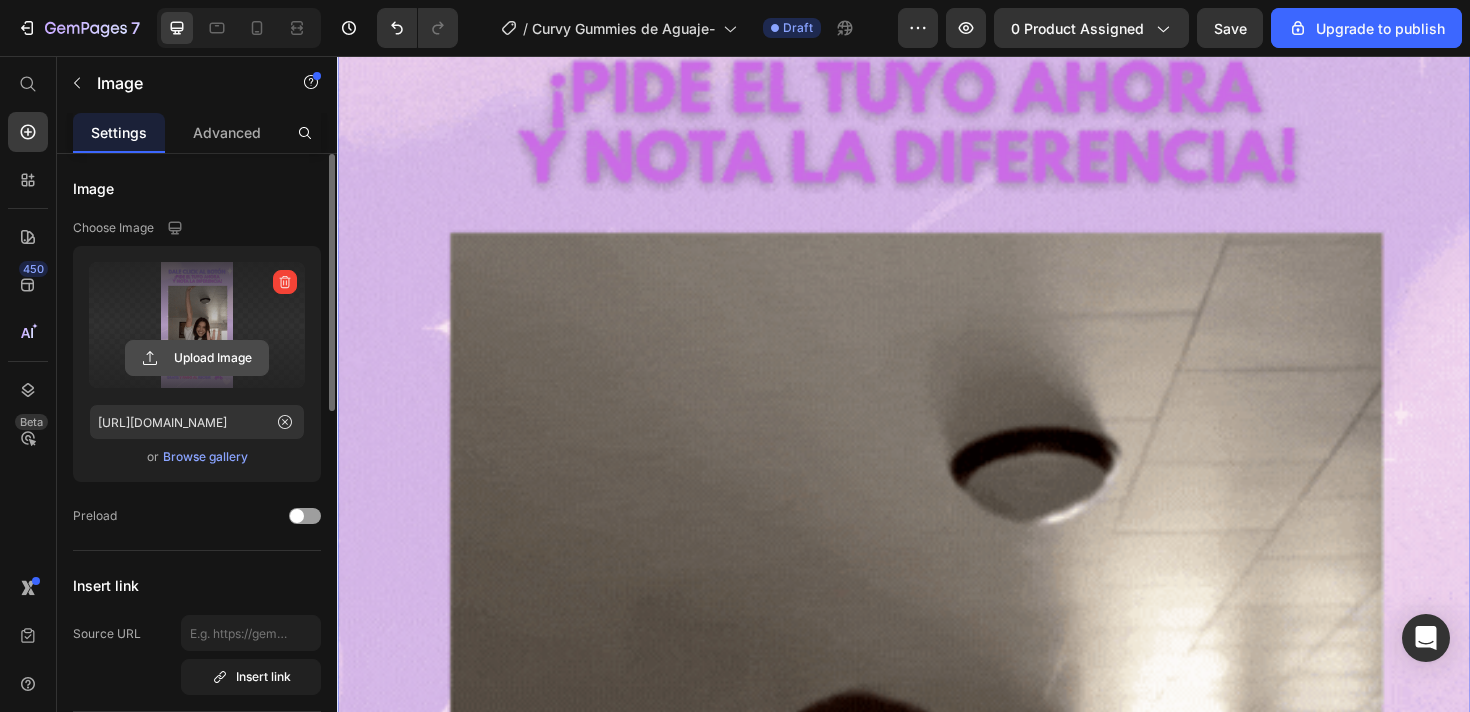 click 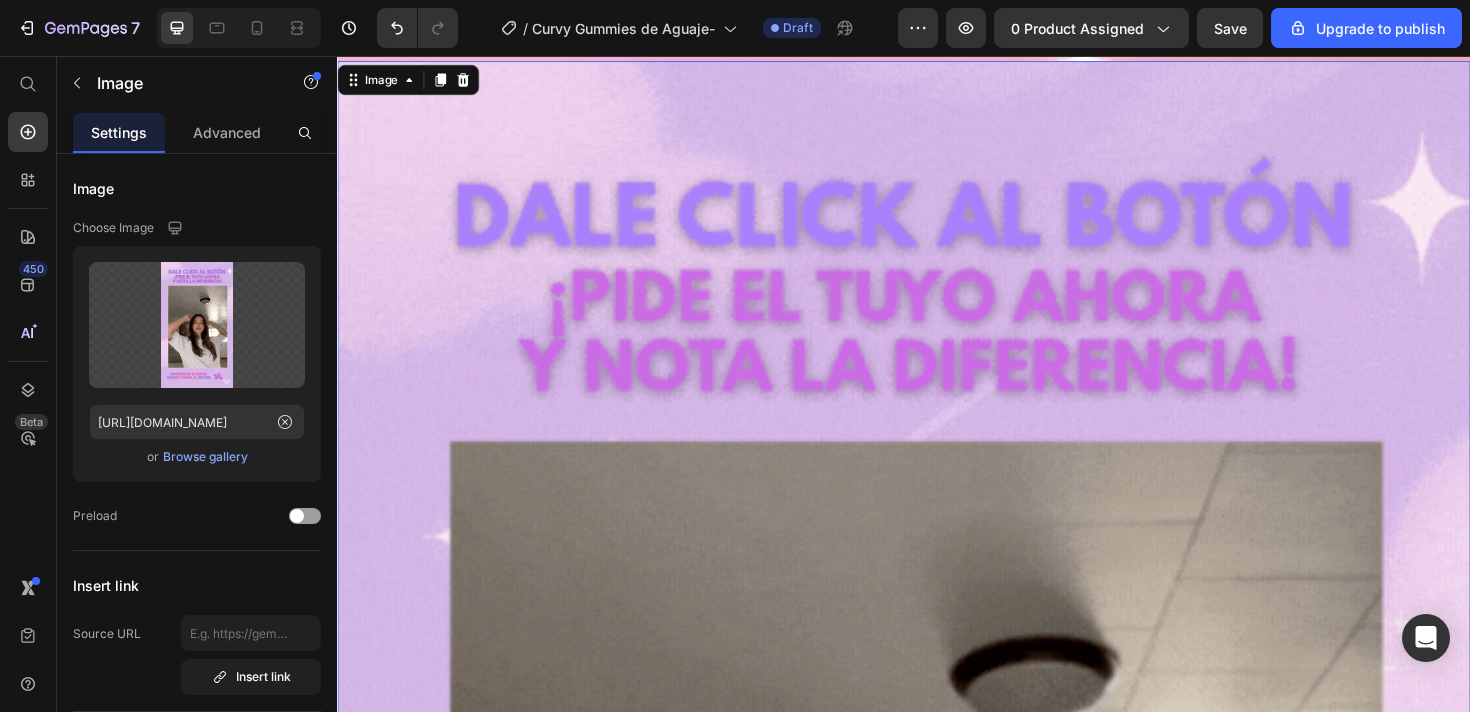 scroll, scrollTop: 19503, scrollLeft: 0, axis: vertical 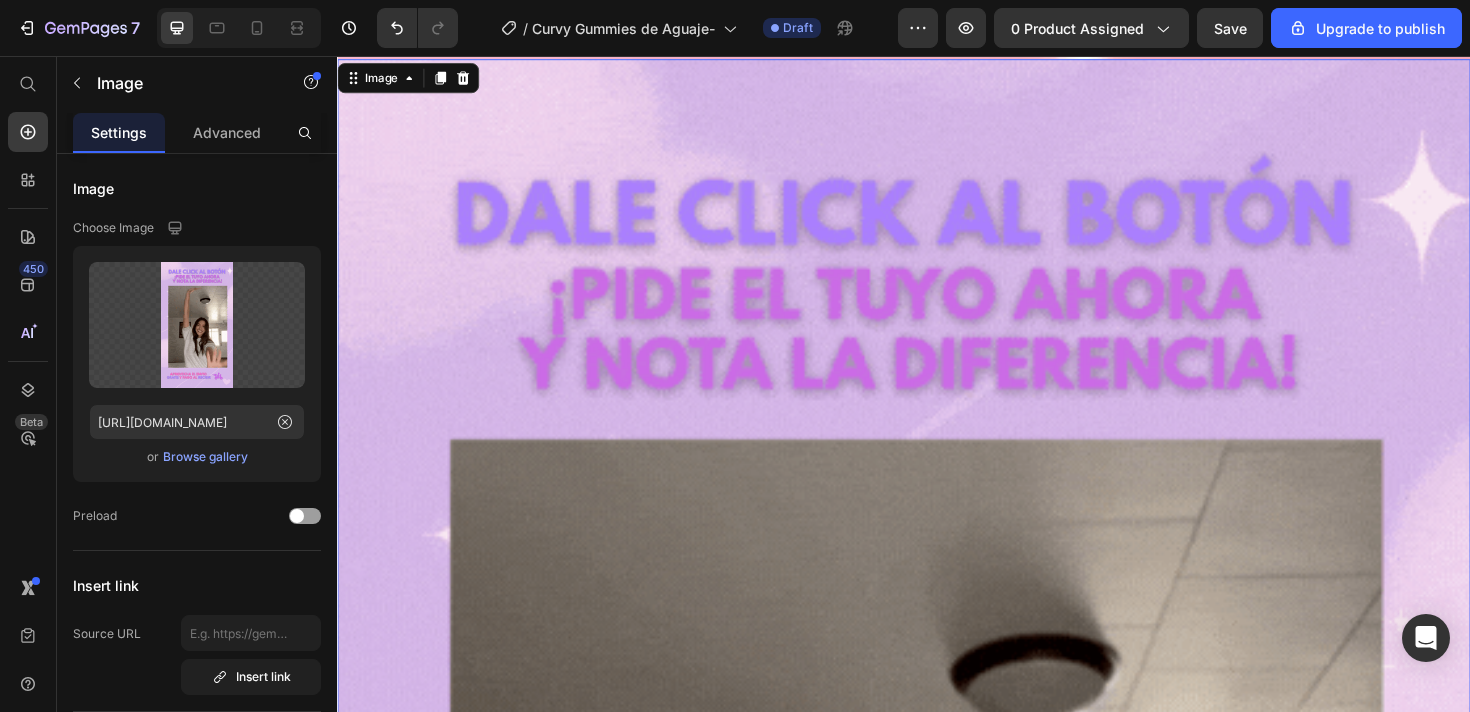 click at bounding box center (937, 1125) 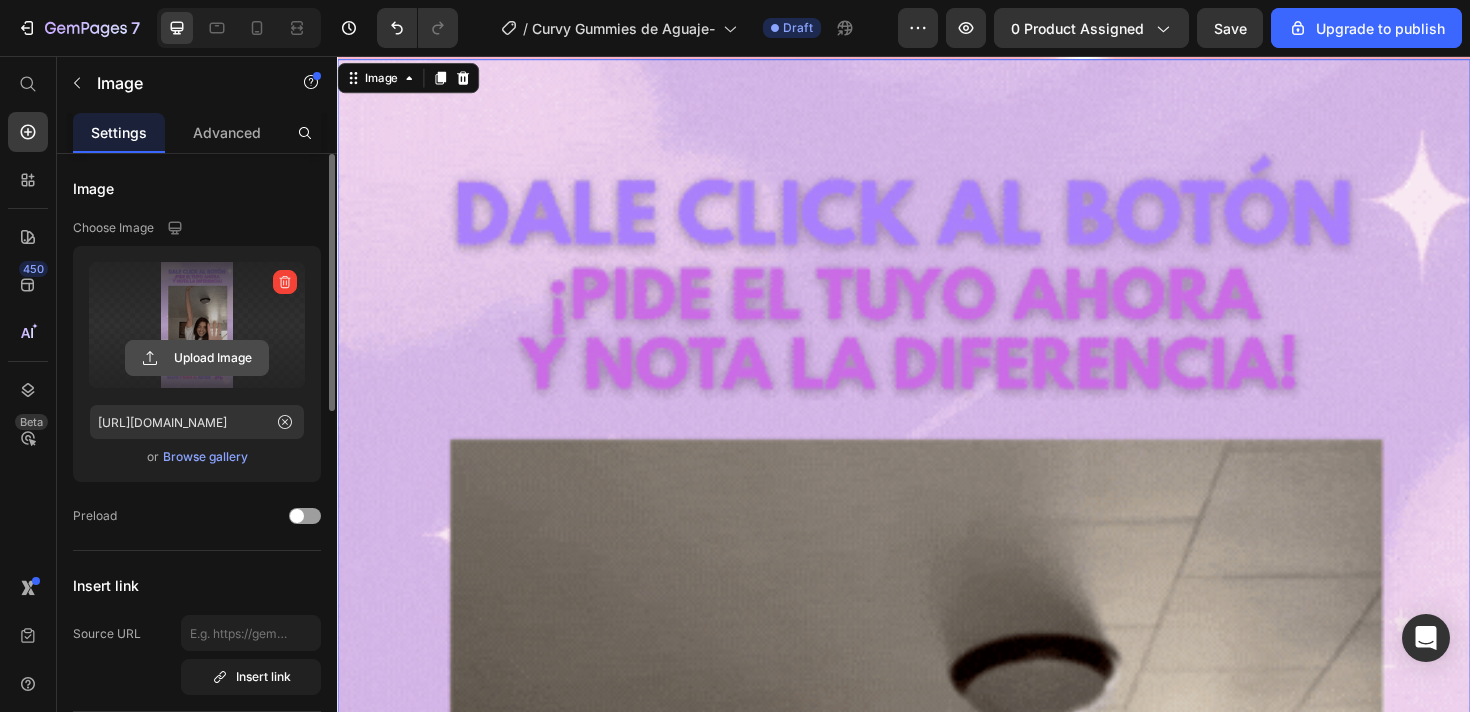 click 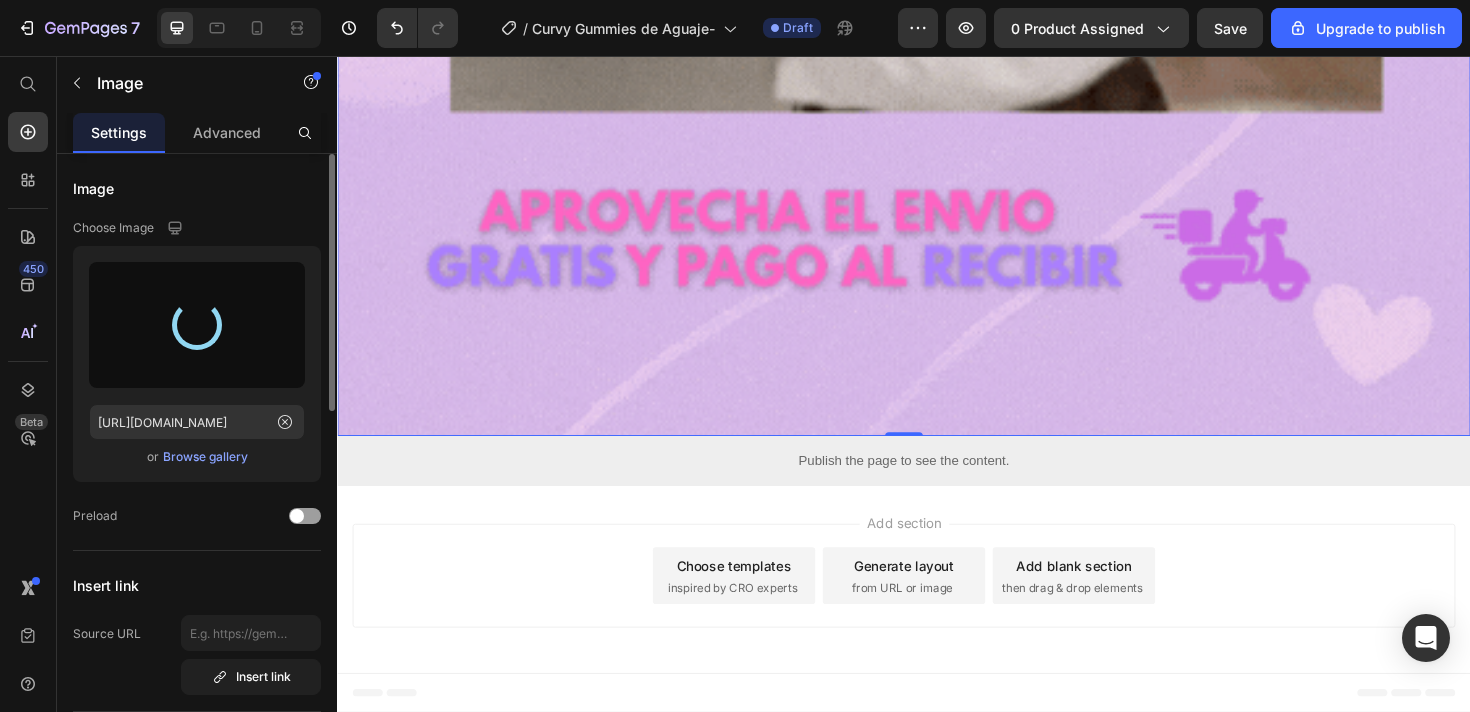 type on "[URL][DOMAIN_NAME]" 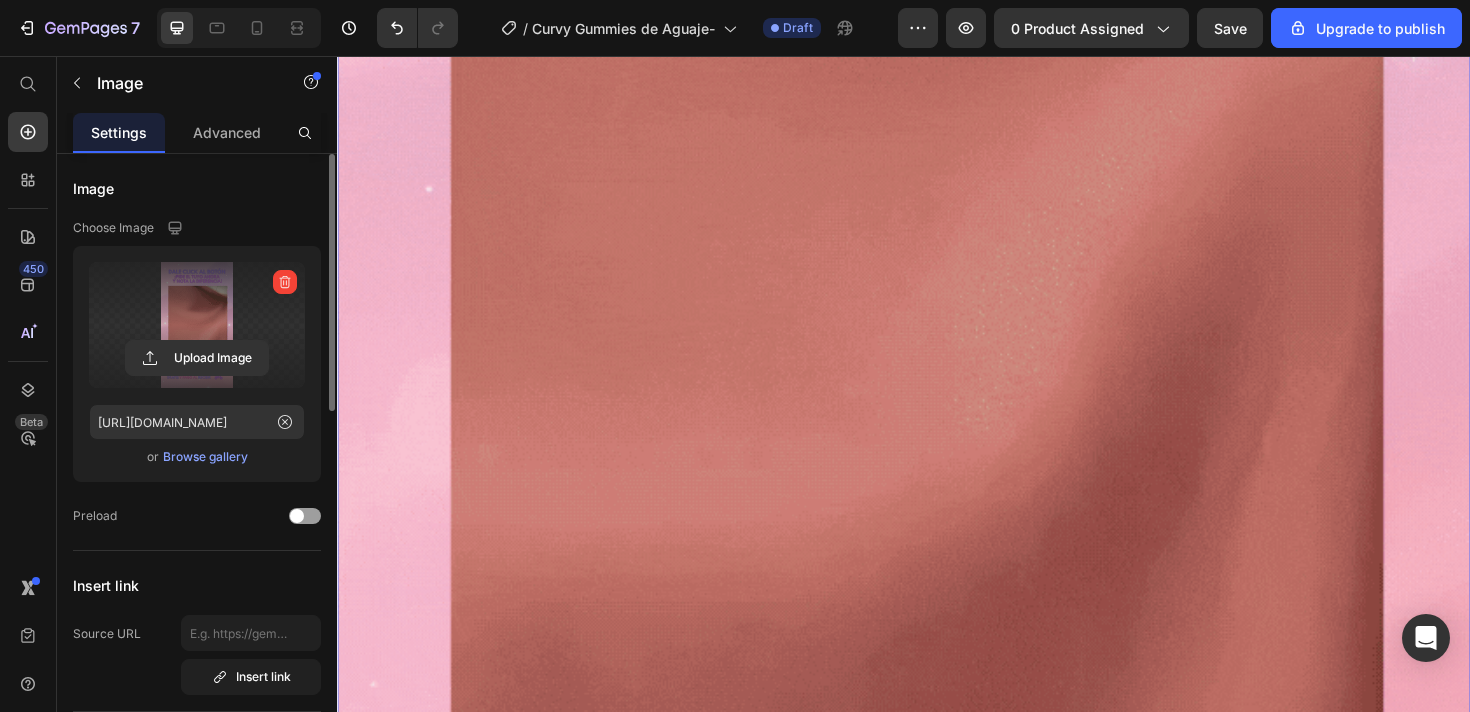 scroll, scrollTop: 21237, scrollLeft: 0, axis: vertical 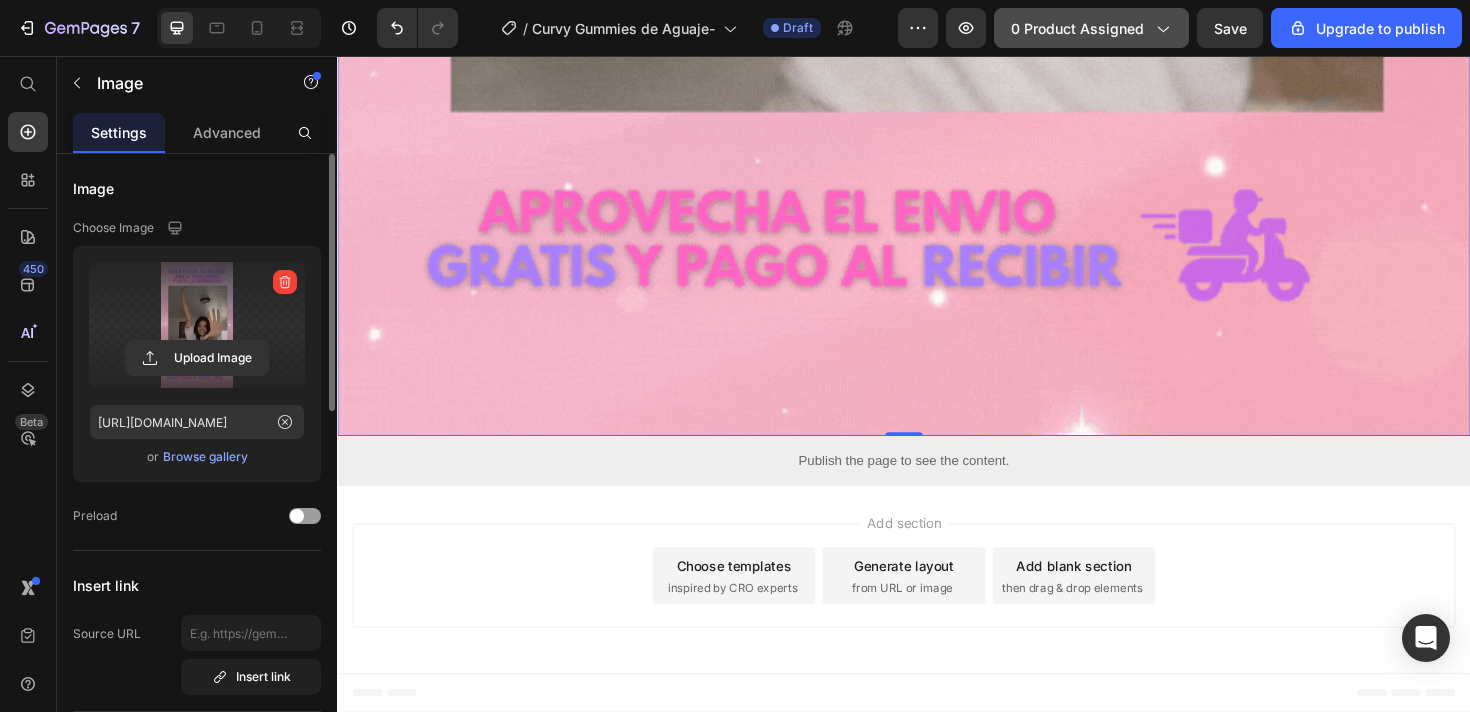 click on "0 product assigned" 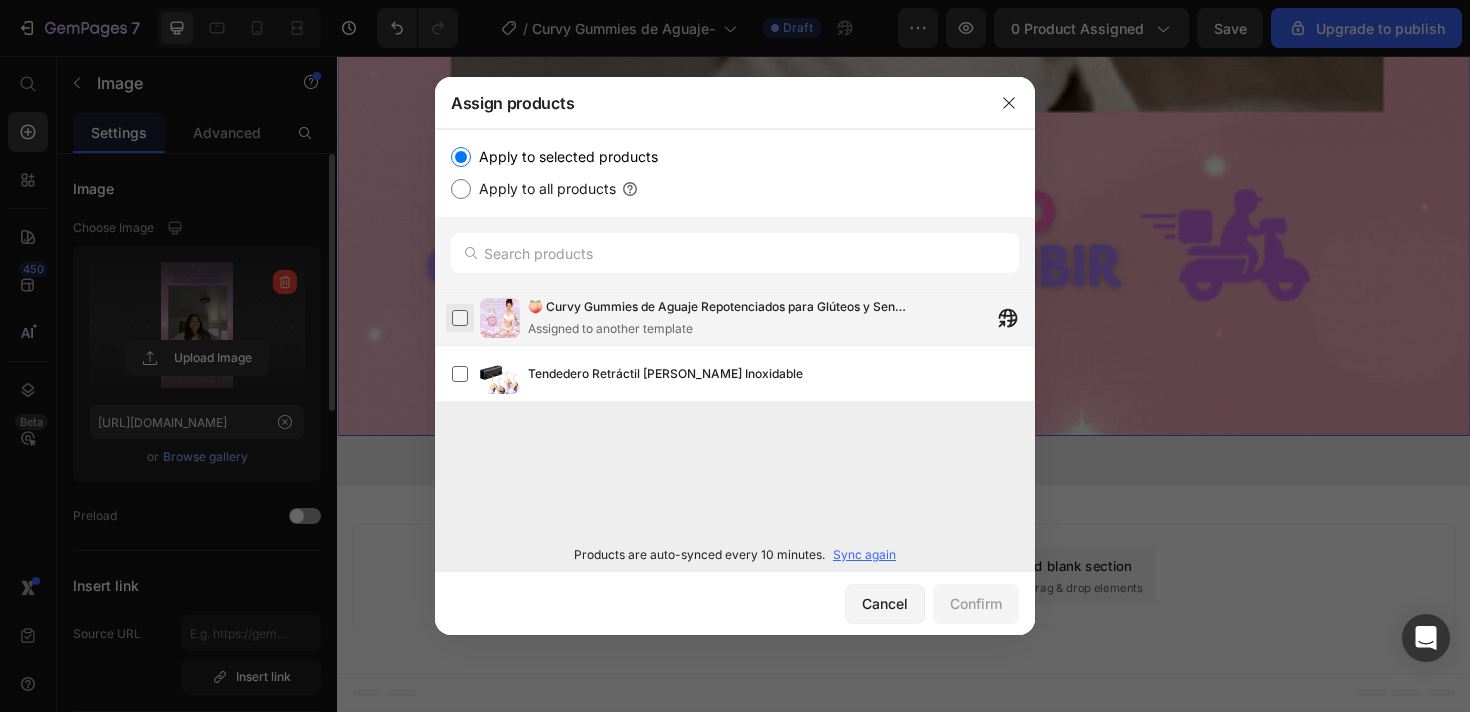 click at bounding box center [460, 318] 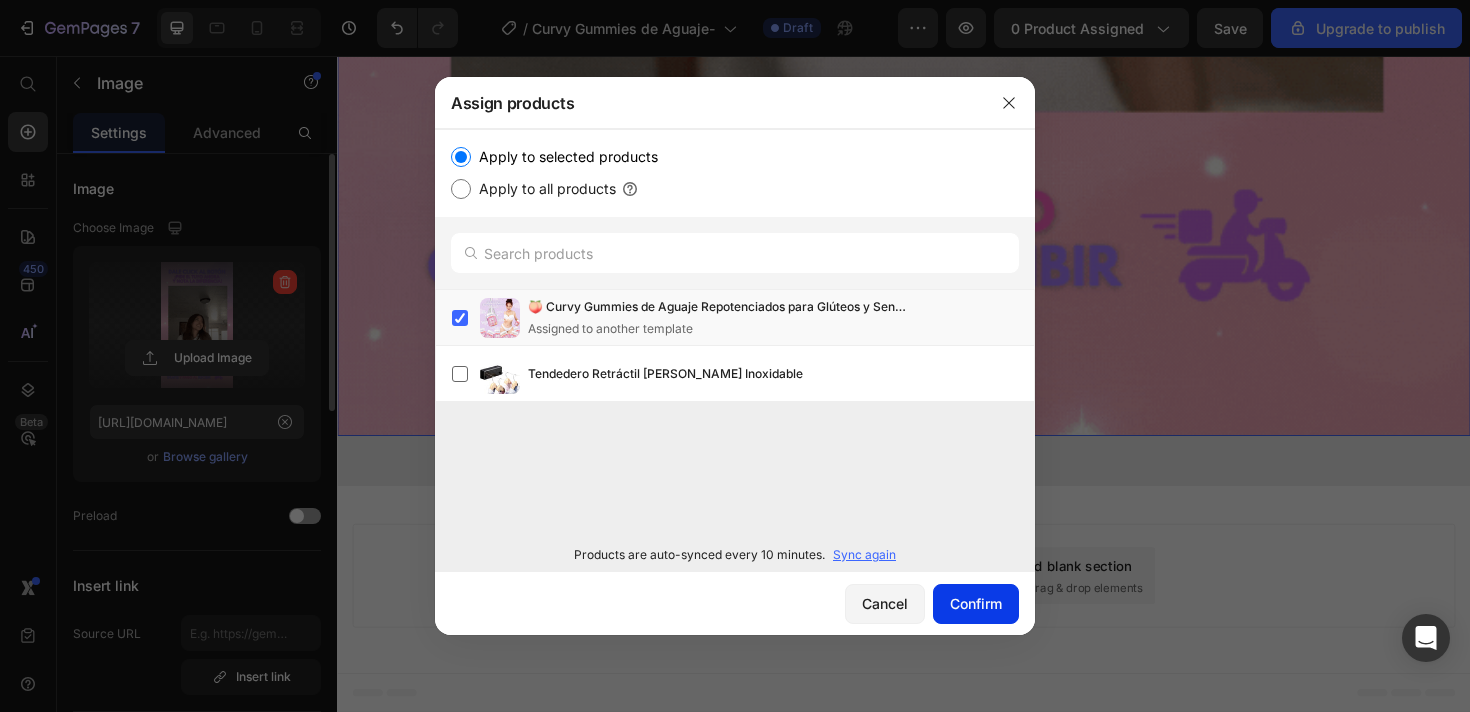 click on "Confirm" at bounding box center (976, 603) 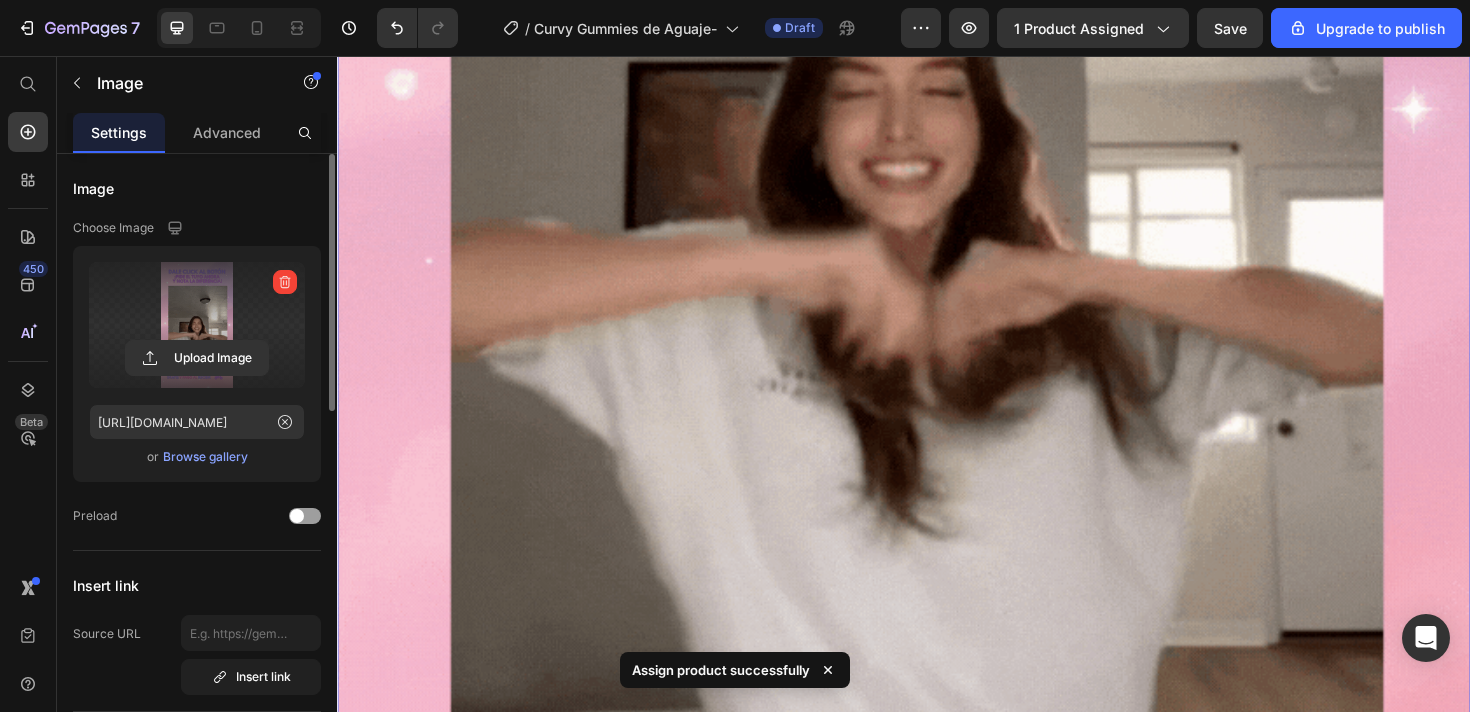 scroll, scrollTop: 20511, scrollLeft: 0, axis: vertical 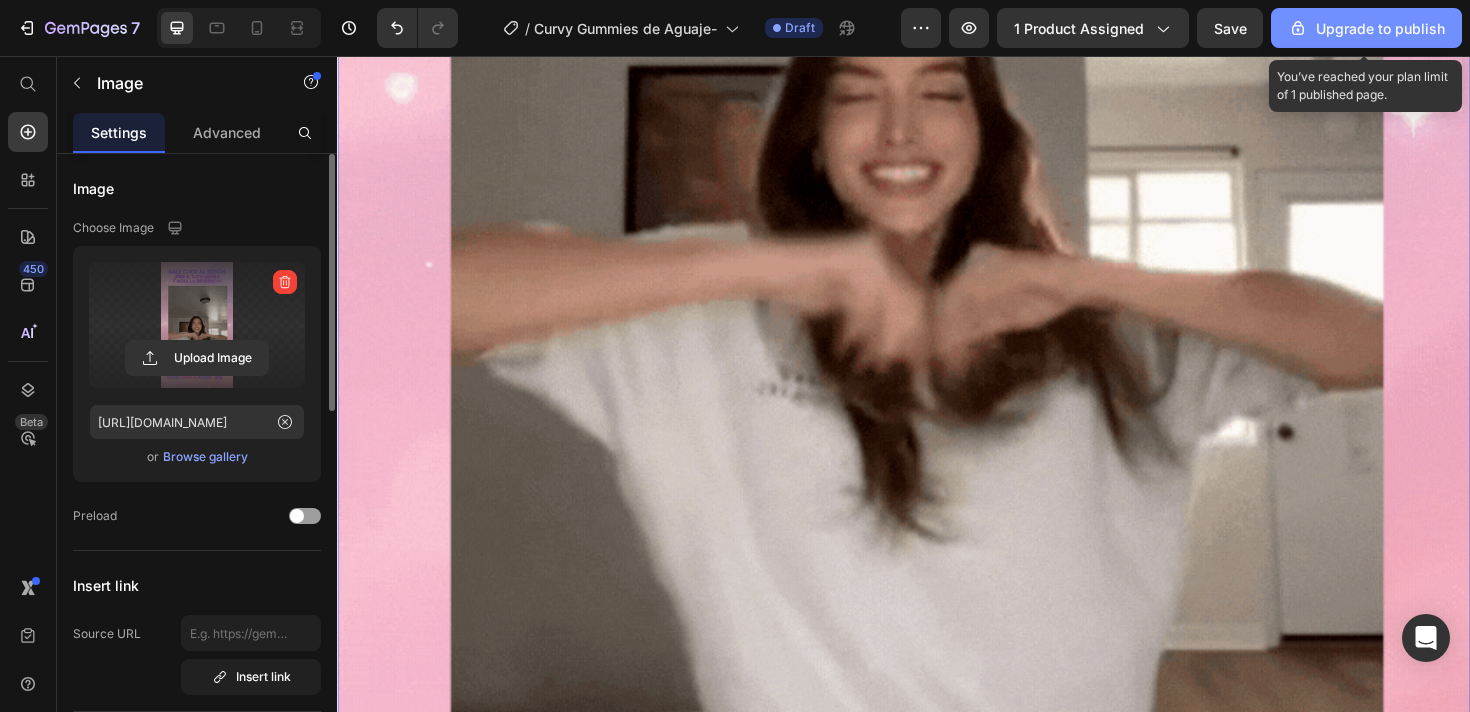click on "Upgrade to publish" at bounding box center (1366, 28) 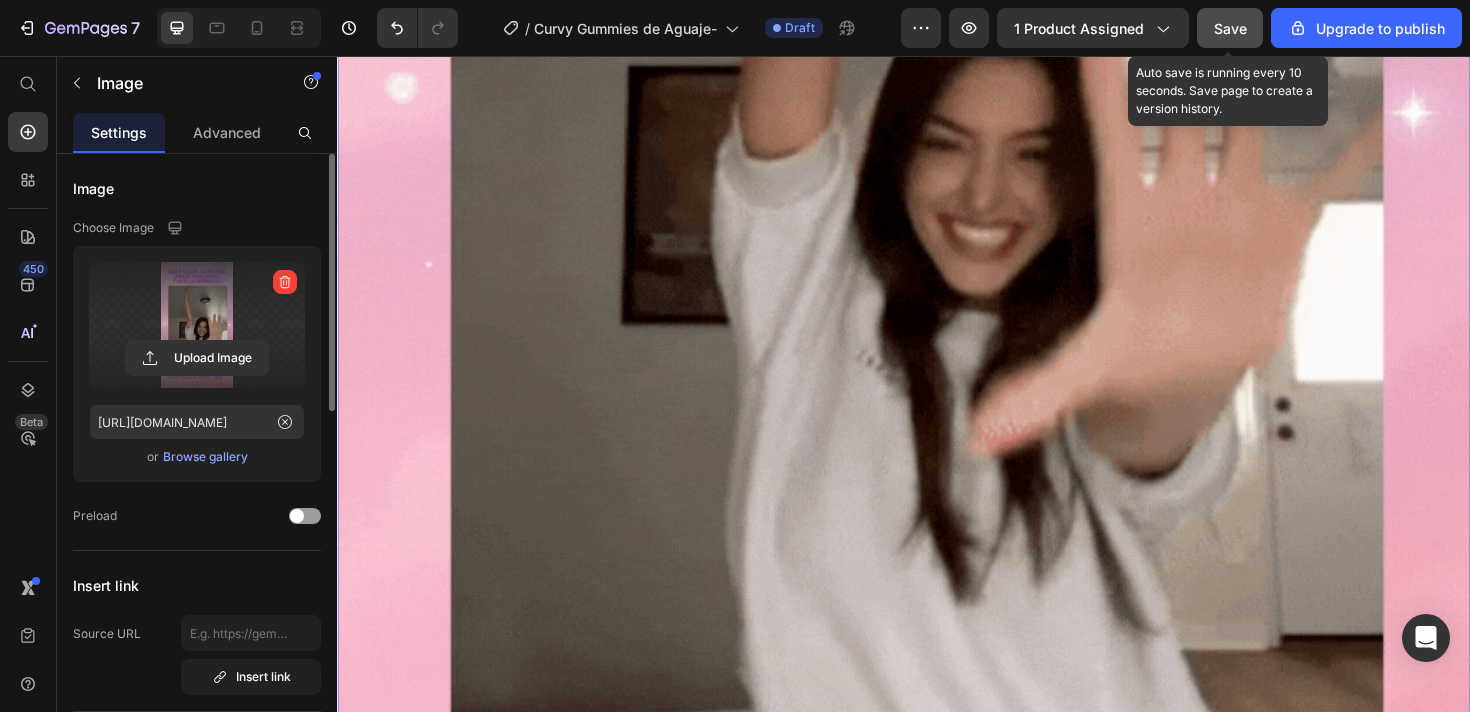 click on "Save" at bounding box center [1230, 28] 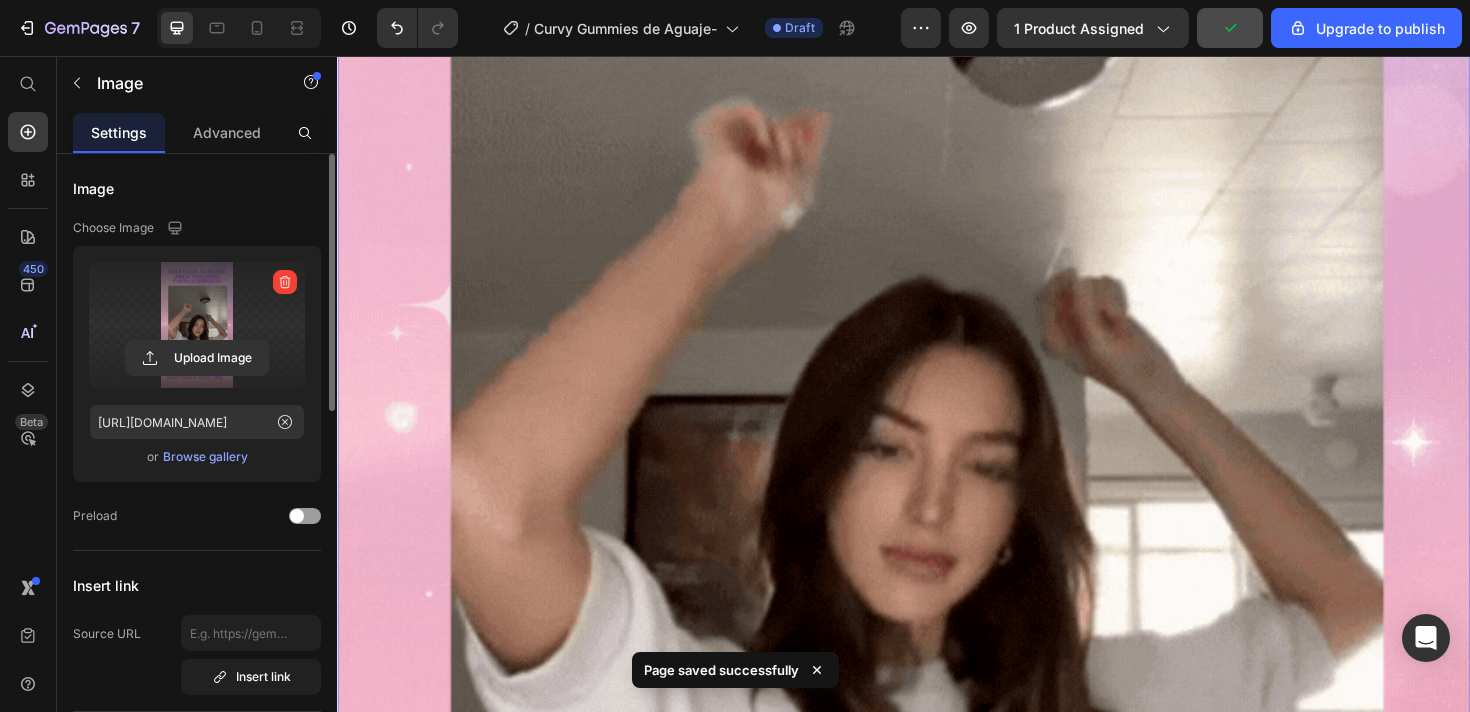 scroll, scrollTop: 20155, scrollLeft: 0, axis: vertical 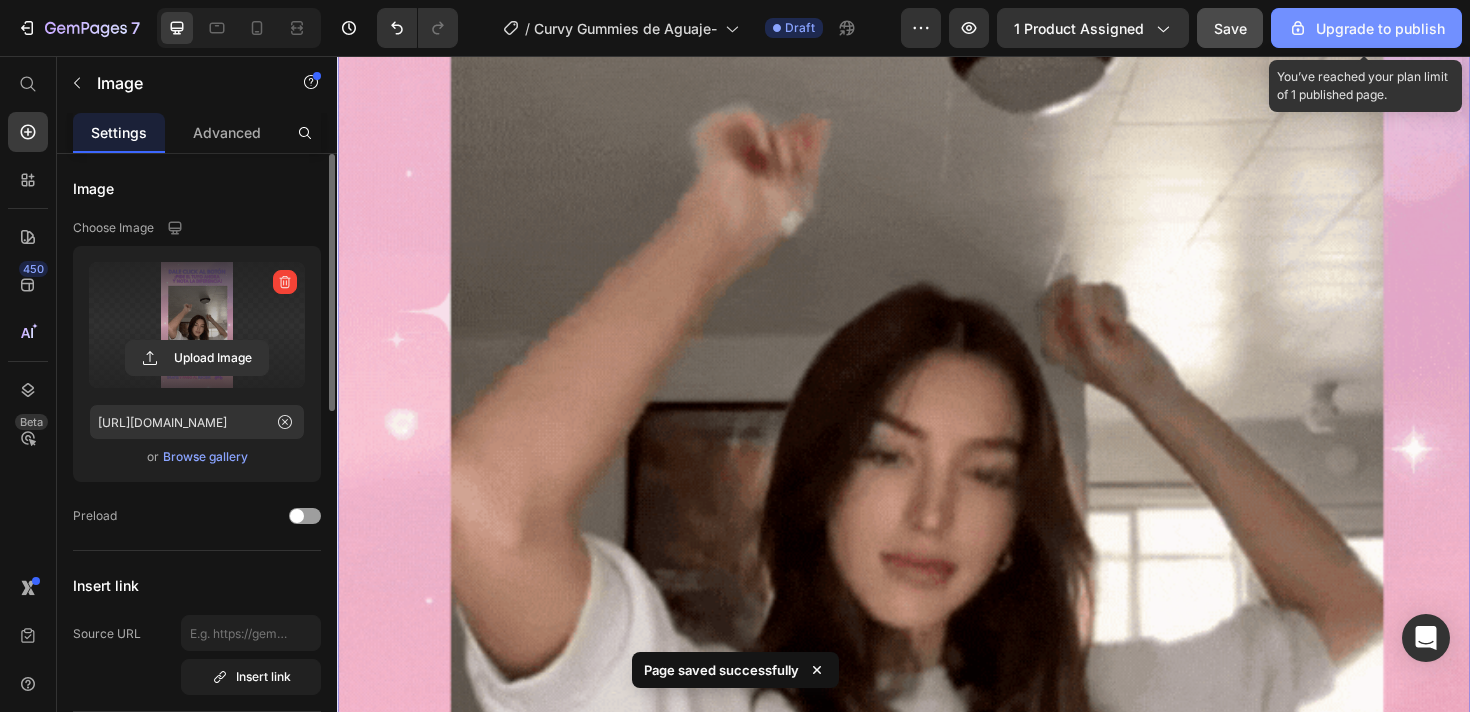 click on "Upgrade to publish" at bounding box center [1366, 28] 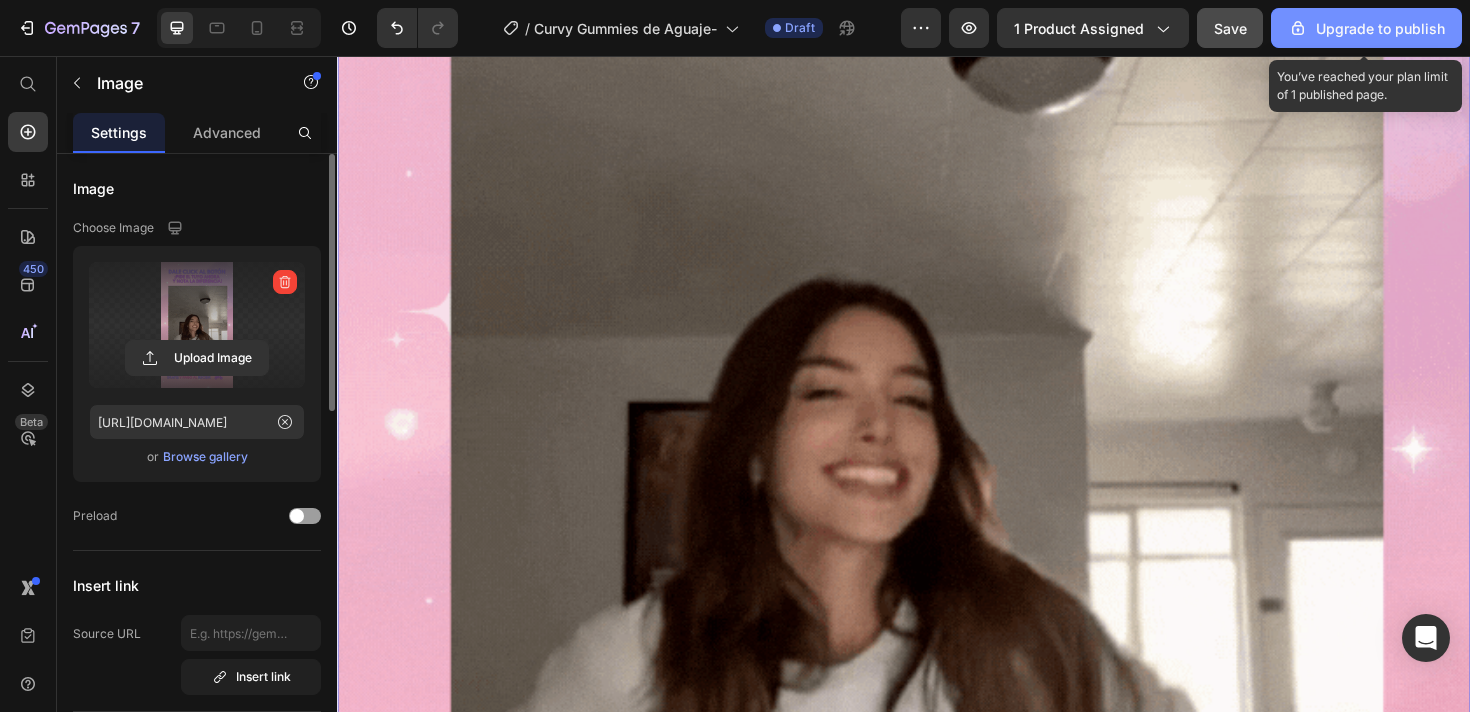 click on "Upgrade to publish" 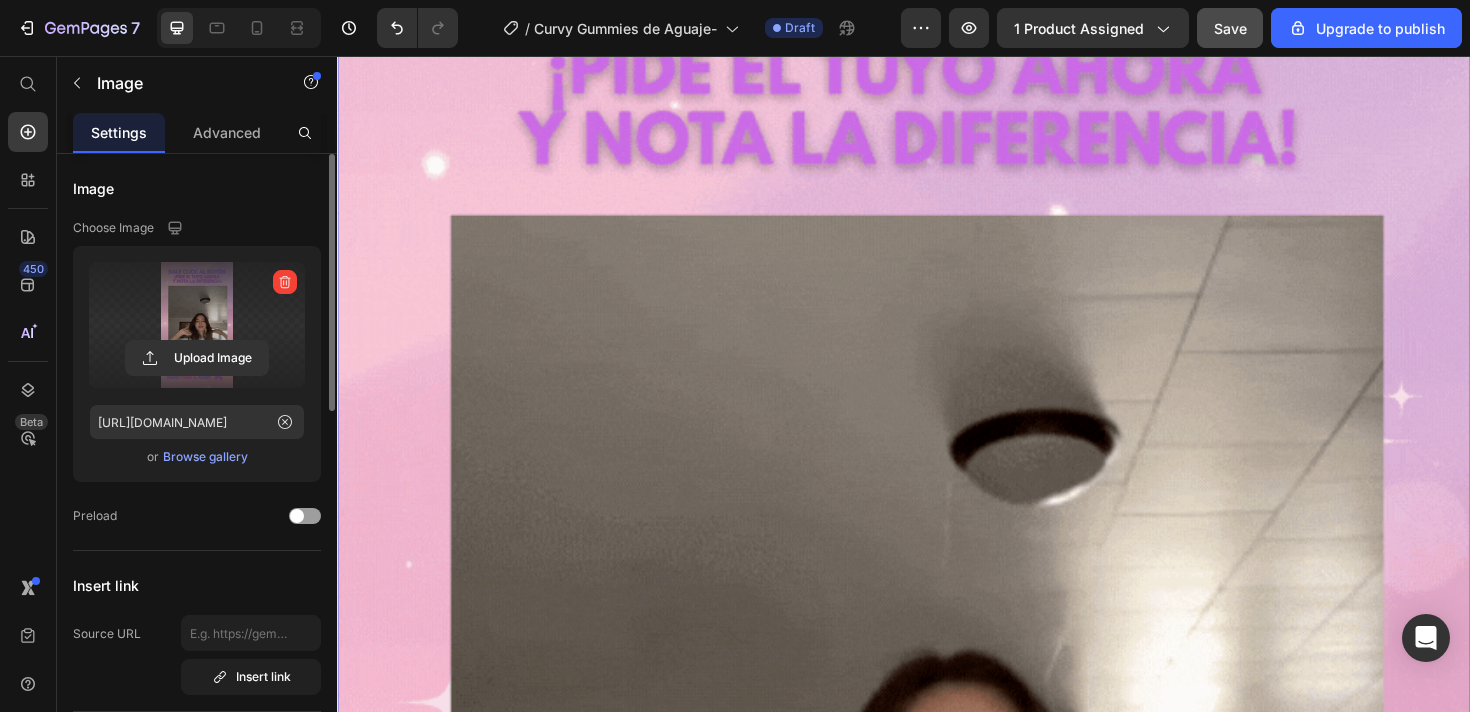scroll, scrollTop: 19501, scrollLeft: 0, axis: vertical 